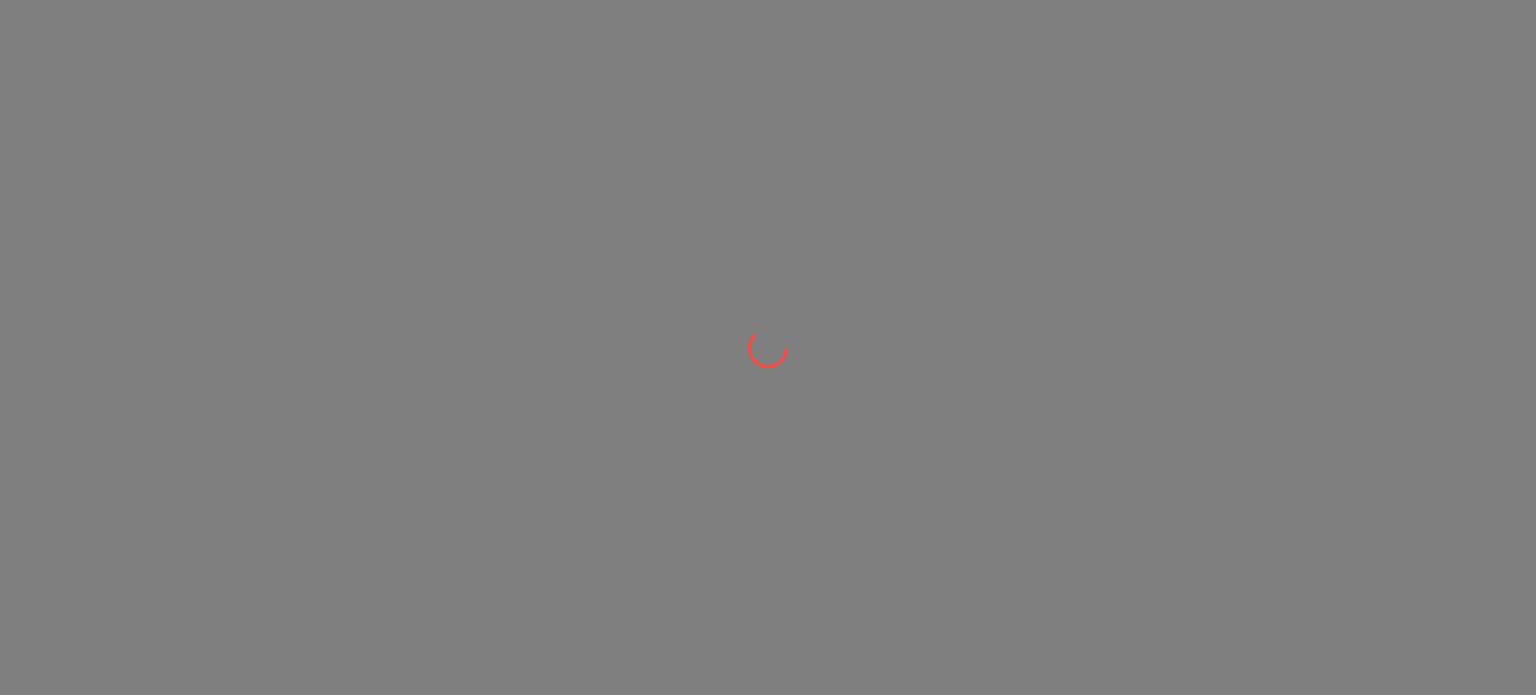 scroll, scrollTop: 0, scrollLeft: 0, axis: both 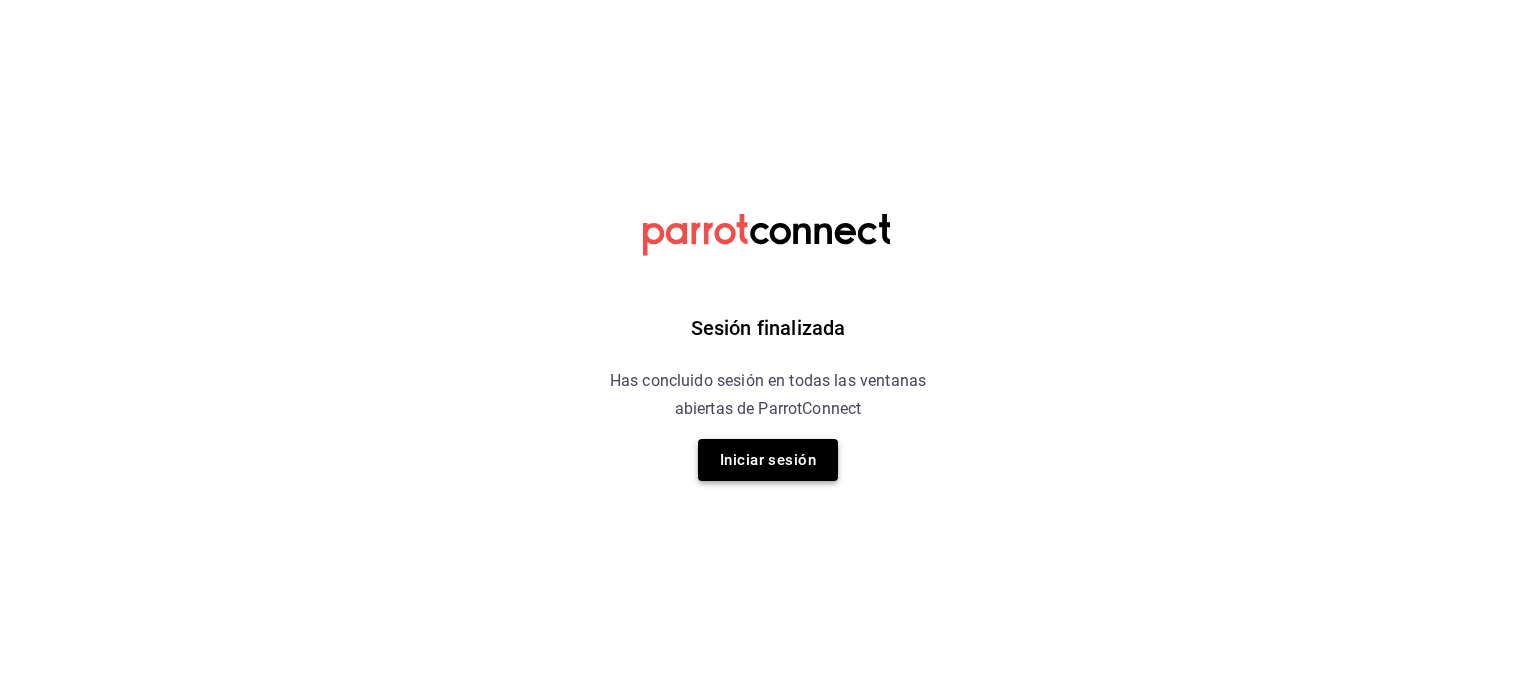 click on "Iniciar sesión" at bounding box center (768, 460) 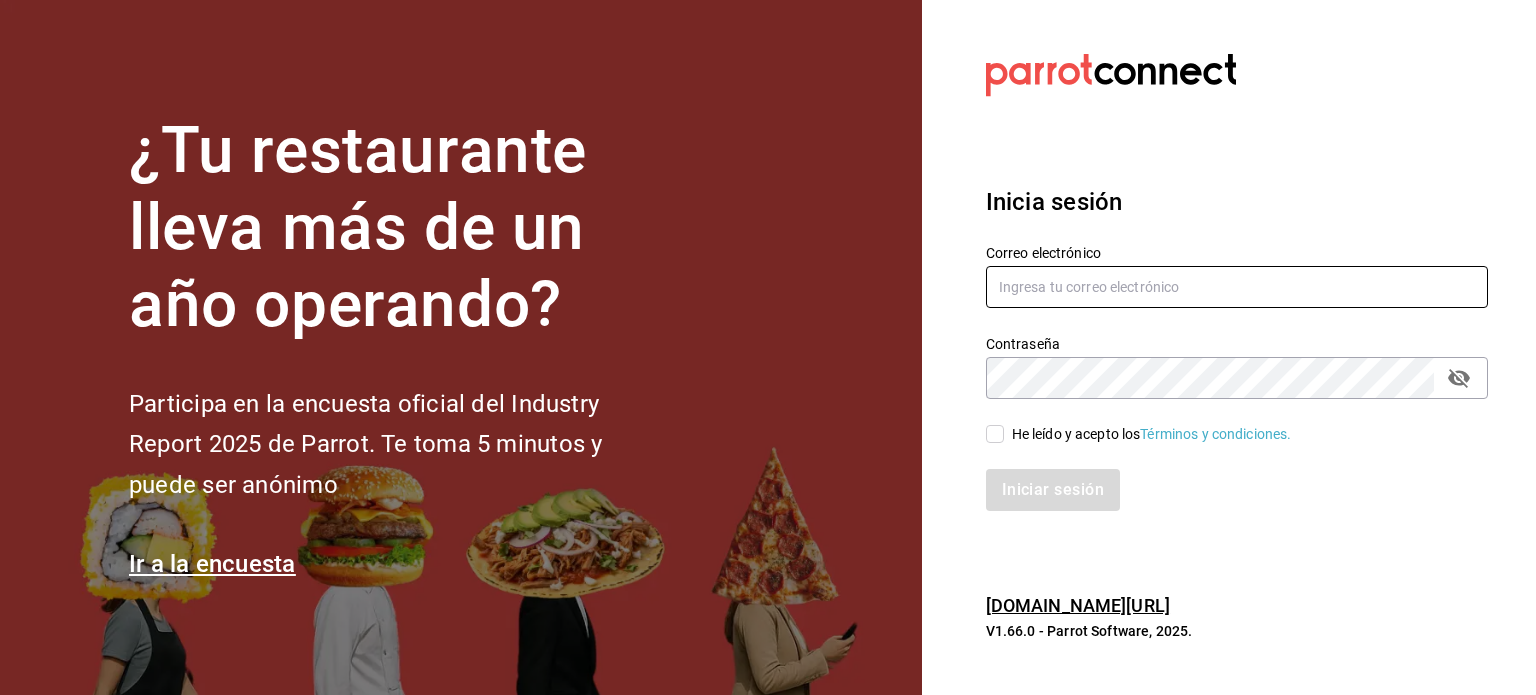 click at bounding box center (1237, 287) 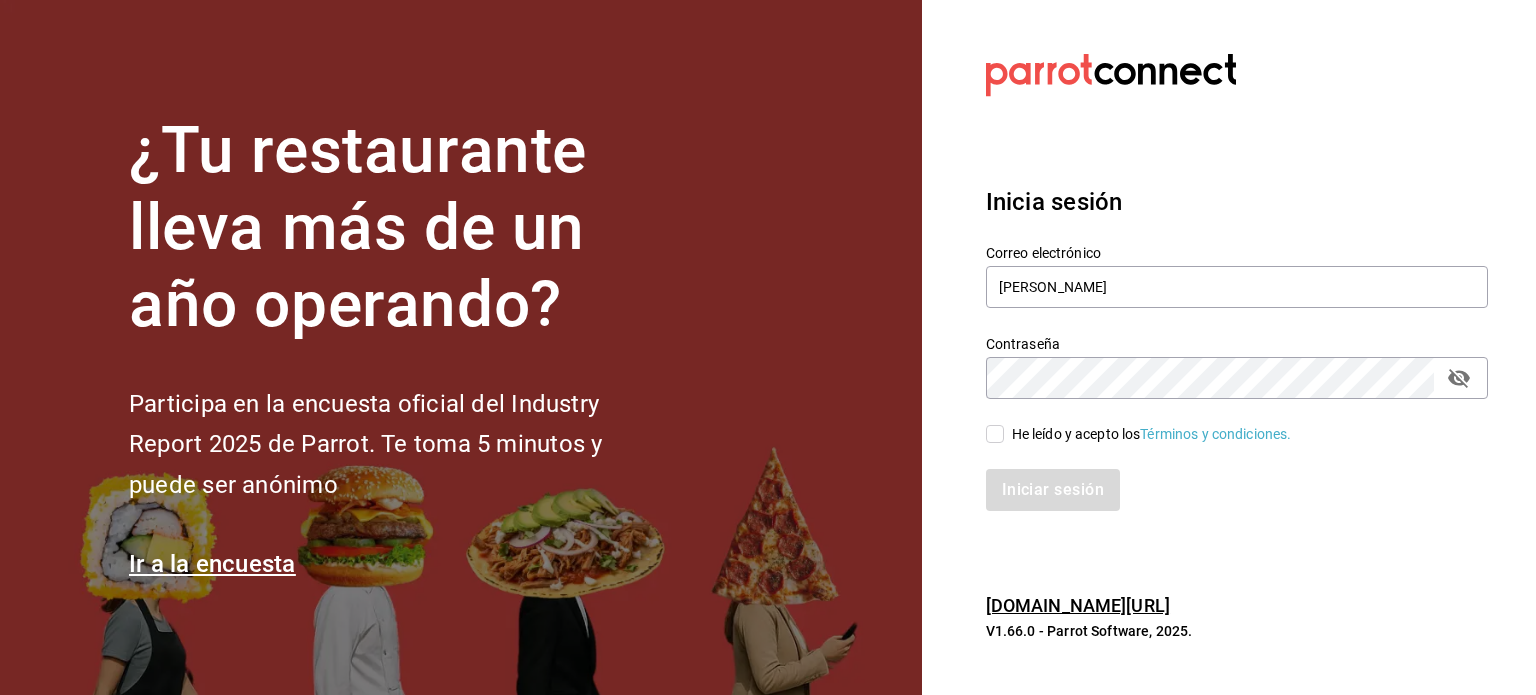 click on "Datos incorrectos. Verifica que tu Correo o Contraseña estén bien escritos. Inicia sesión Correo electrónico [PERSON_NAME] Contraseña Contraseña He leído y acepto los  Términos y condiciones. Iniciar sesión [DOMAIN_NAME][URL] V1.66.0 - Parrot Software, 2025." at bounding box center [1229, 347] 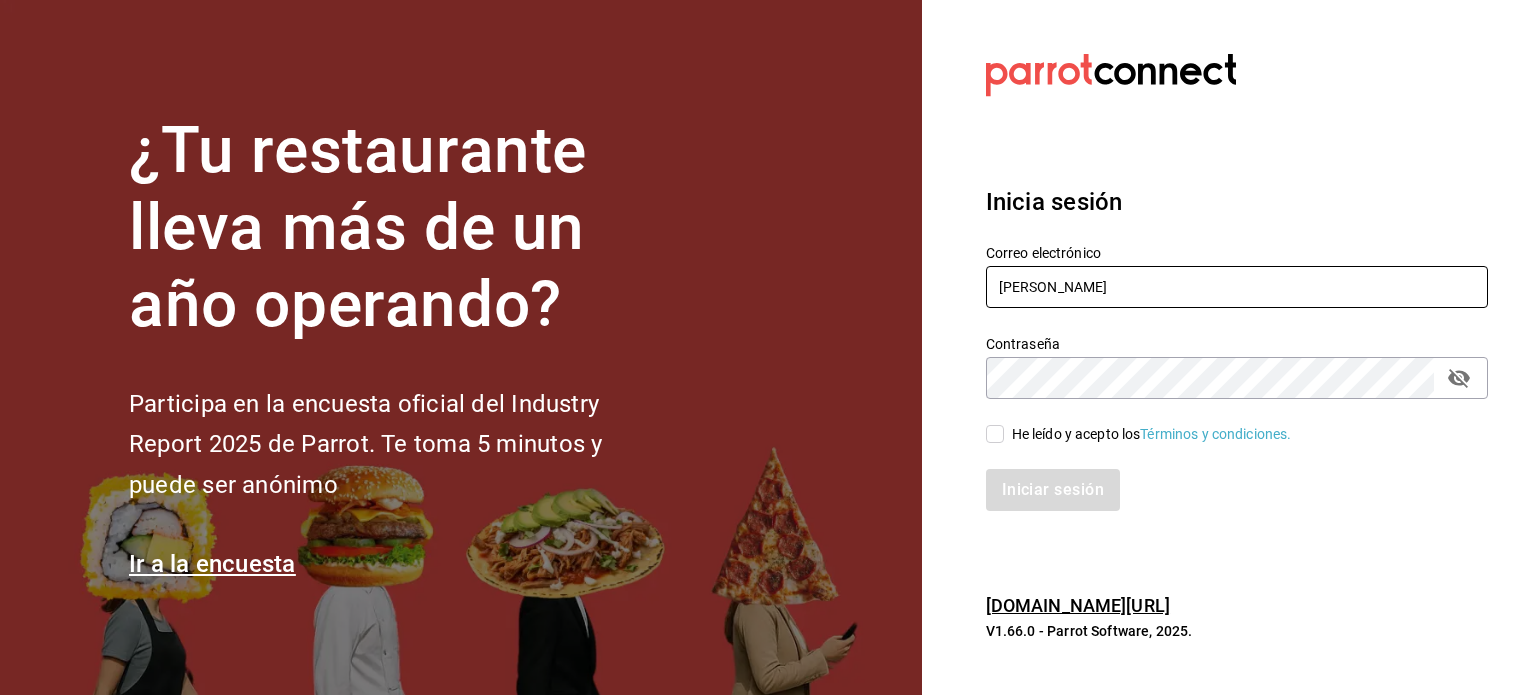click on "[PERSON_NAME]" at bounding box center (1237, 287) 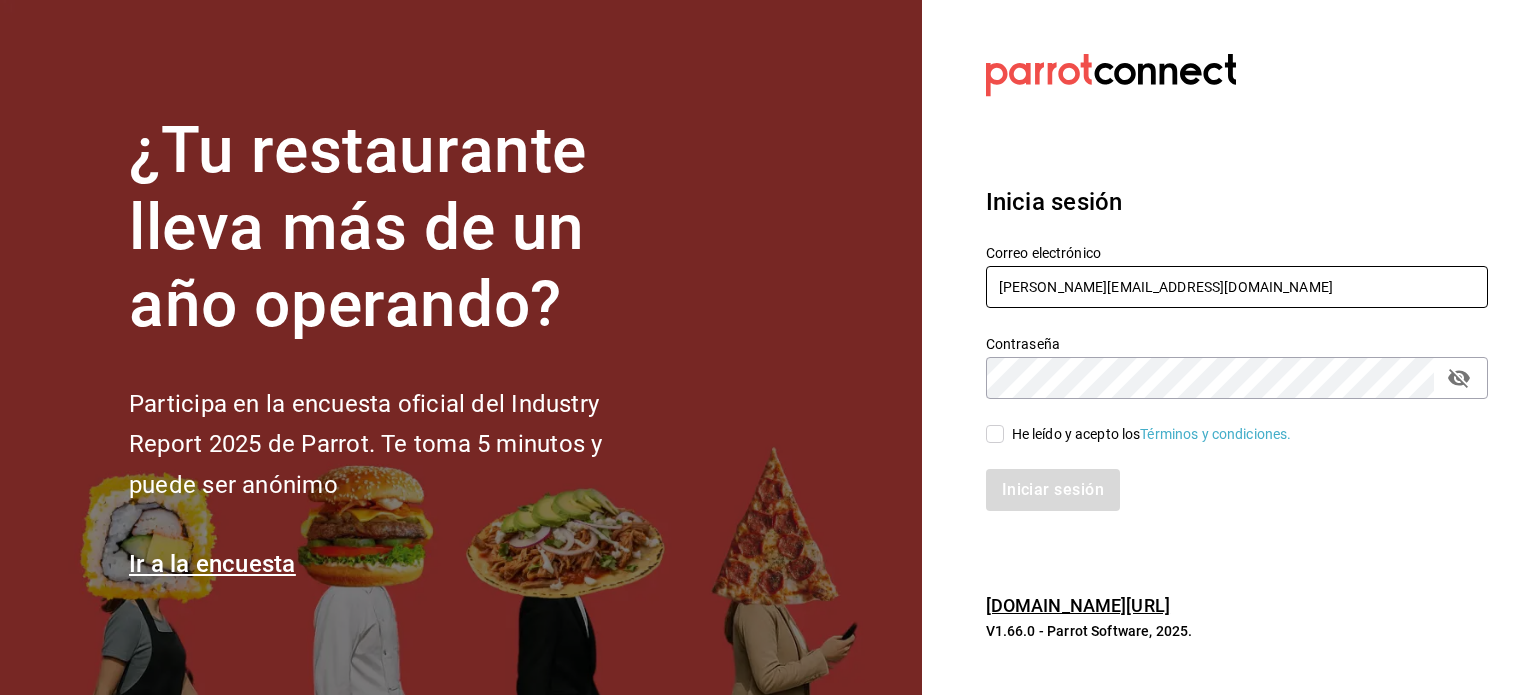 type on "[PERSON_NAME][EMAIL_ADDRESS][DOMAIN_NAME]" 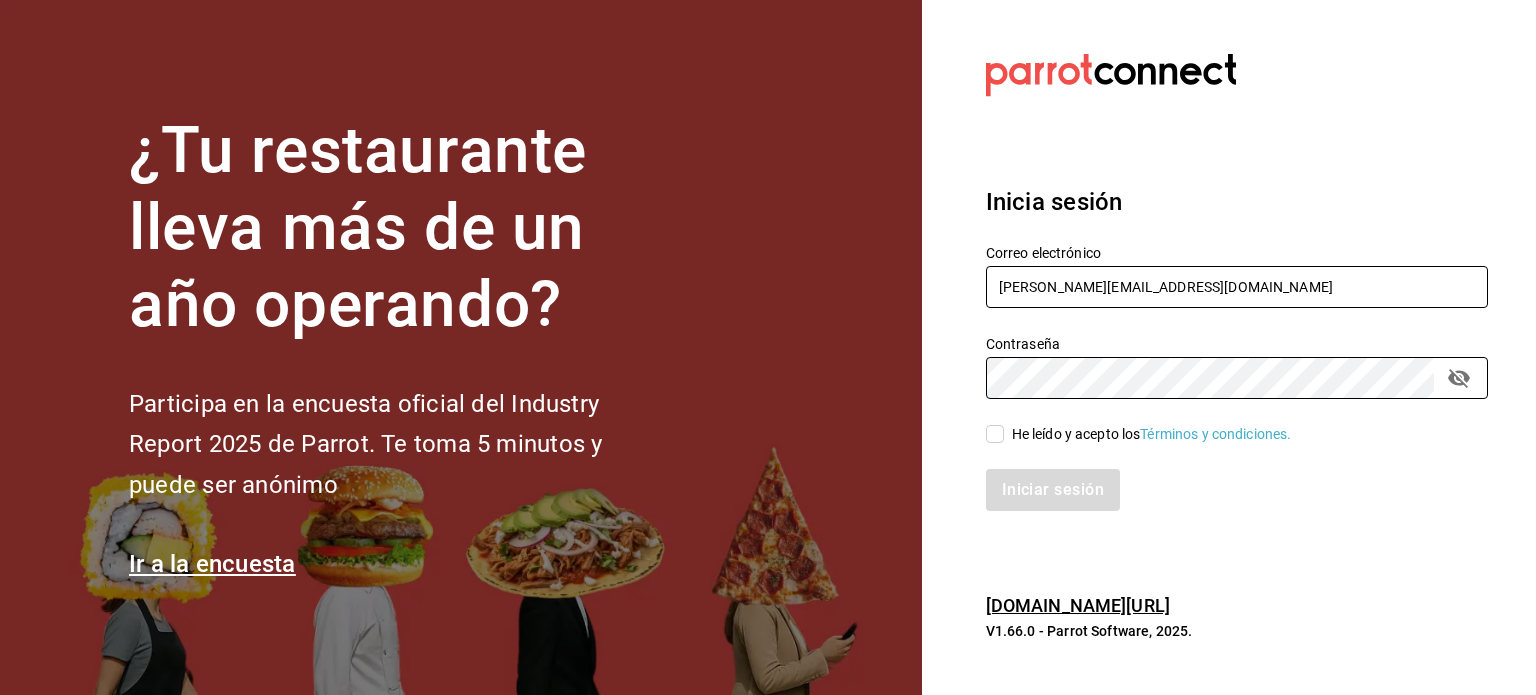 type 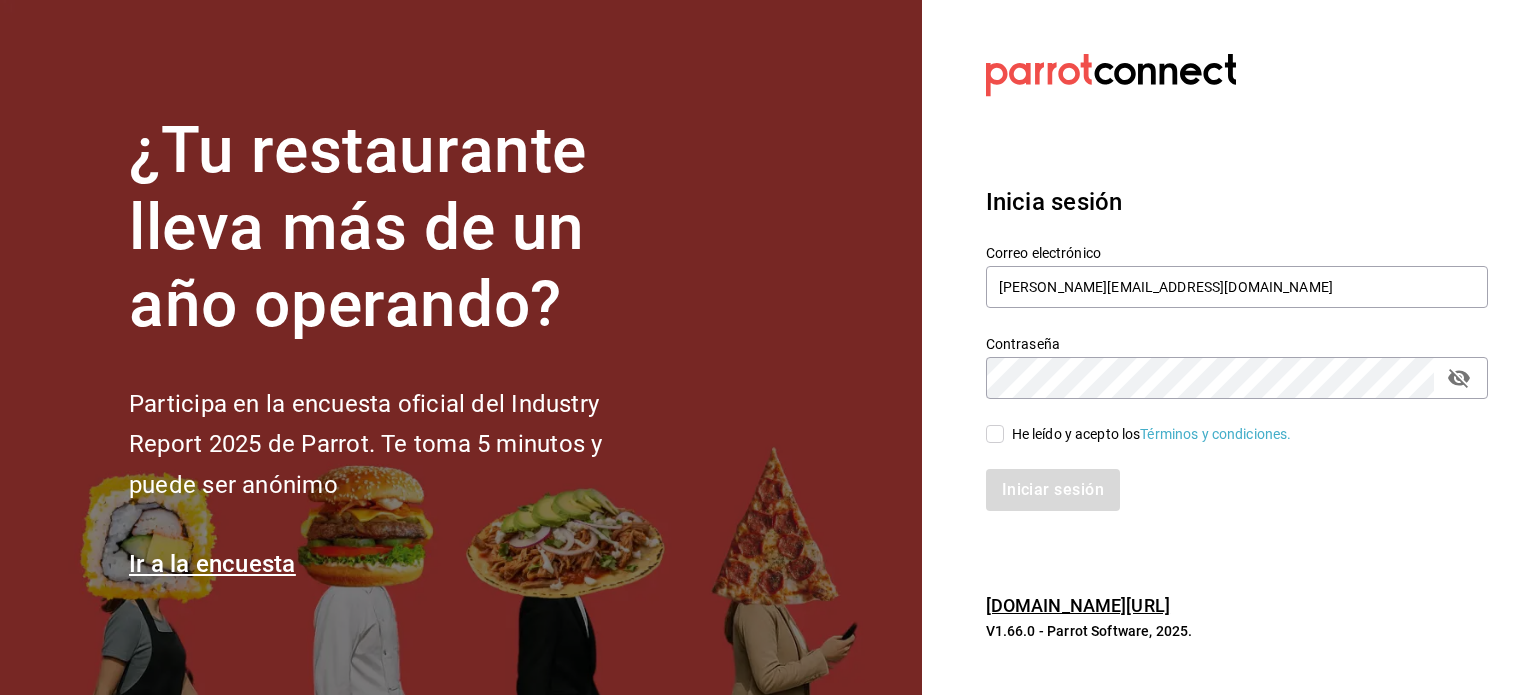 click on "He leído y acepto los  Términos y condiciones." at bounding box center (995, 434) 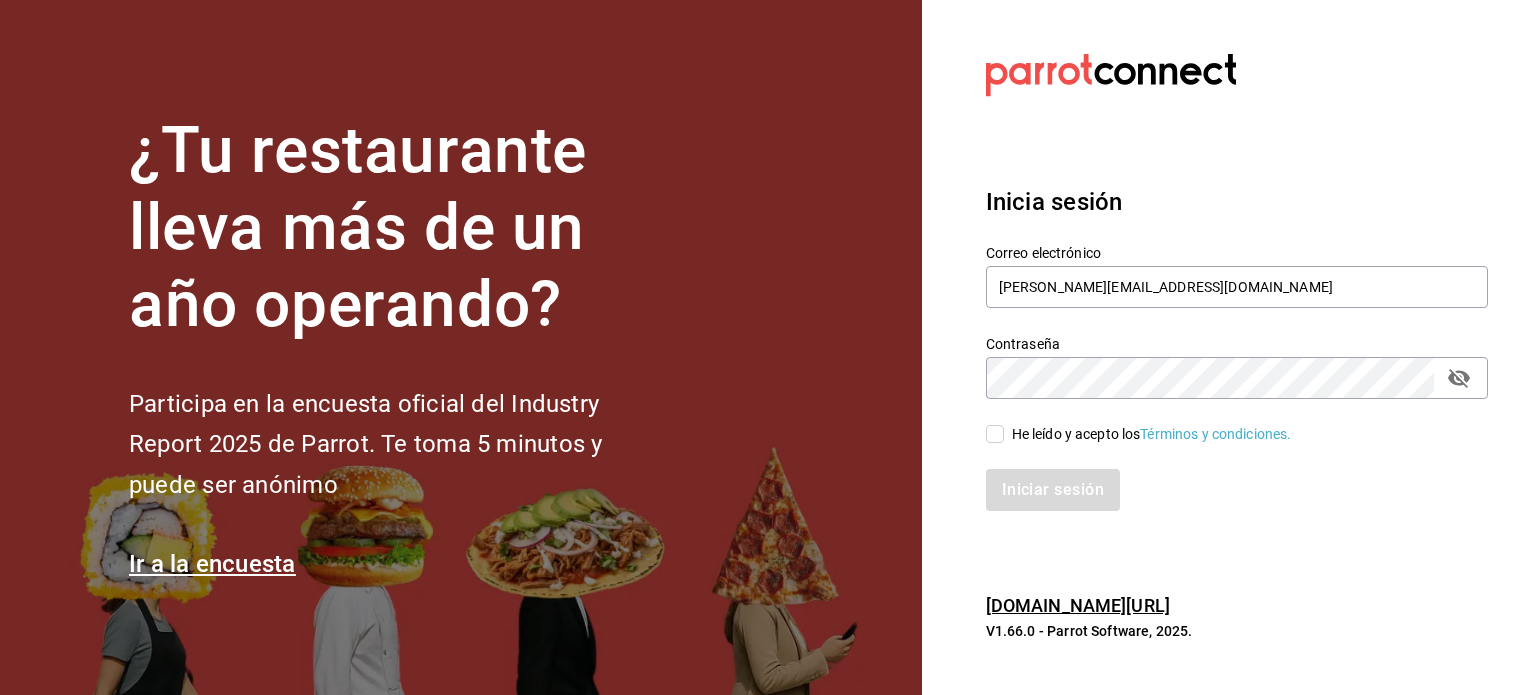 checkbox on "true" 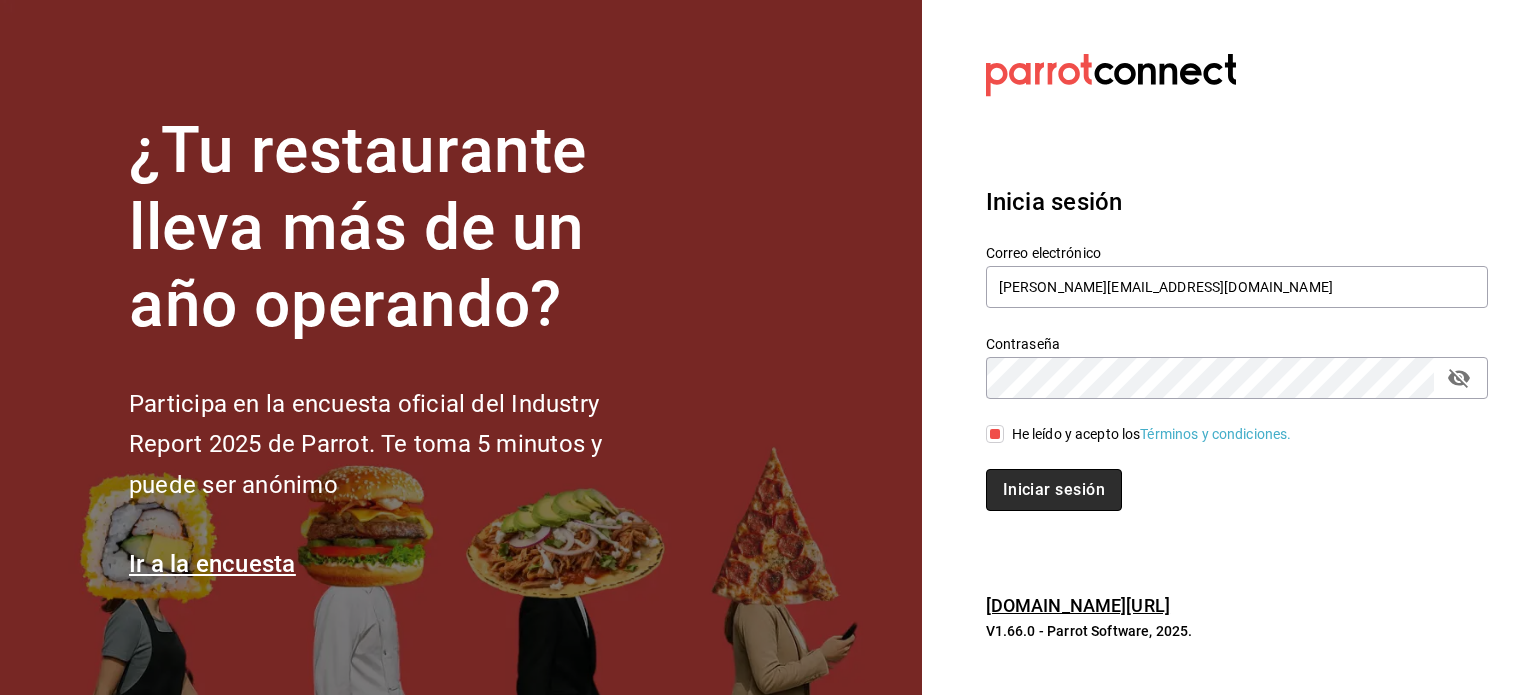 click on "Iniciar sesión" at bounding box center [1054, 490] 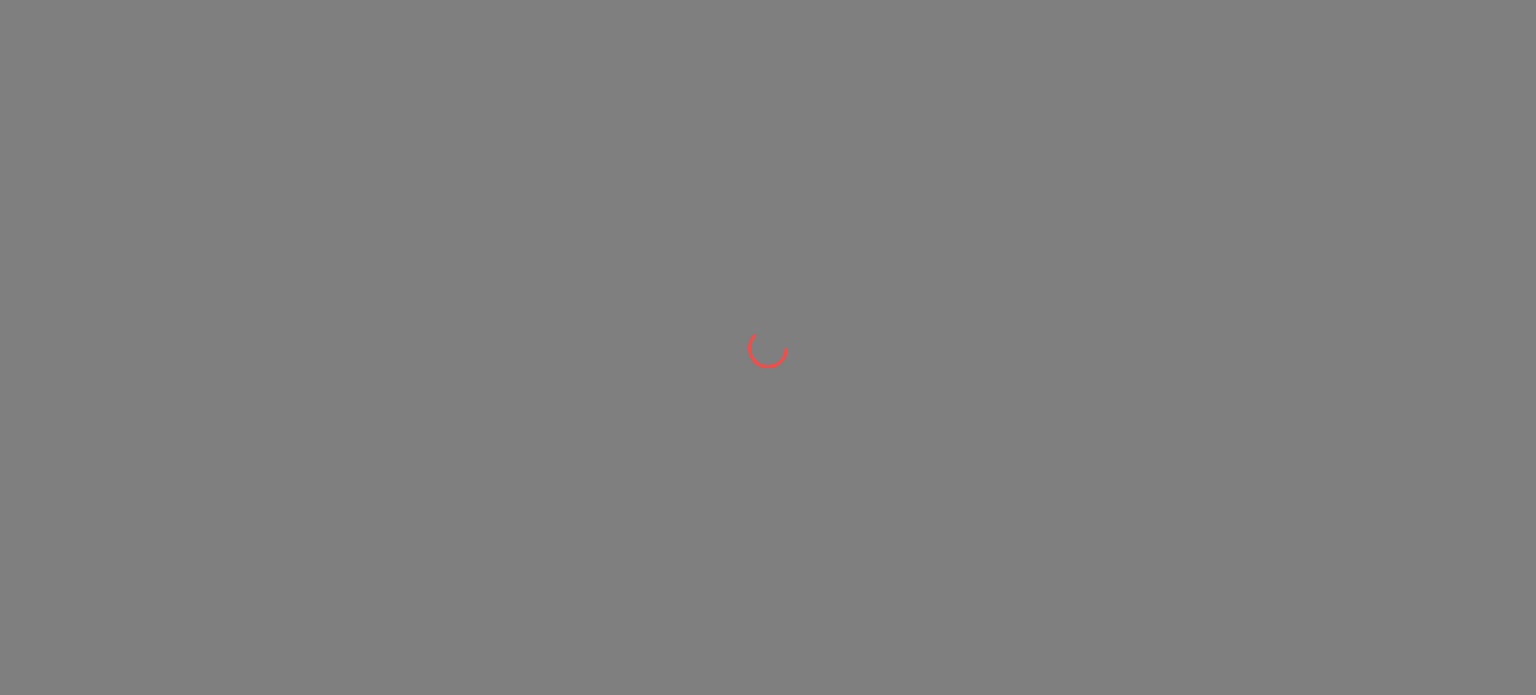 scroll, scrollTop: 0, scrollLeft: 0, axis: both 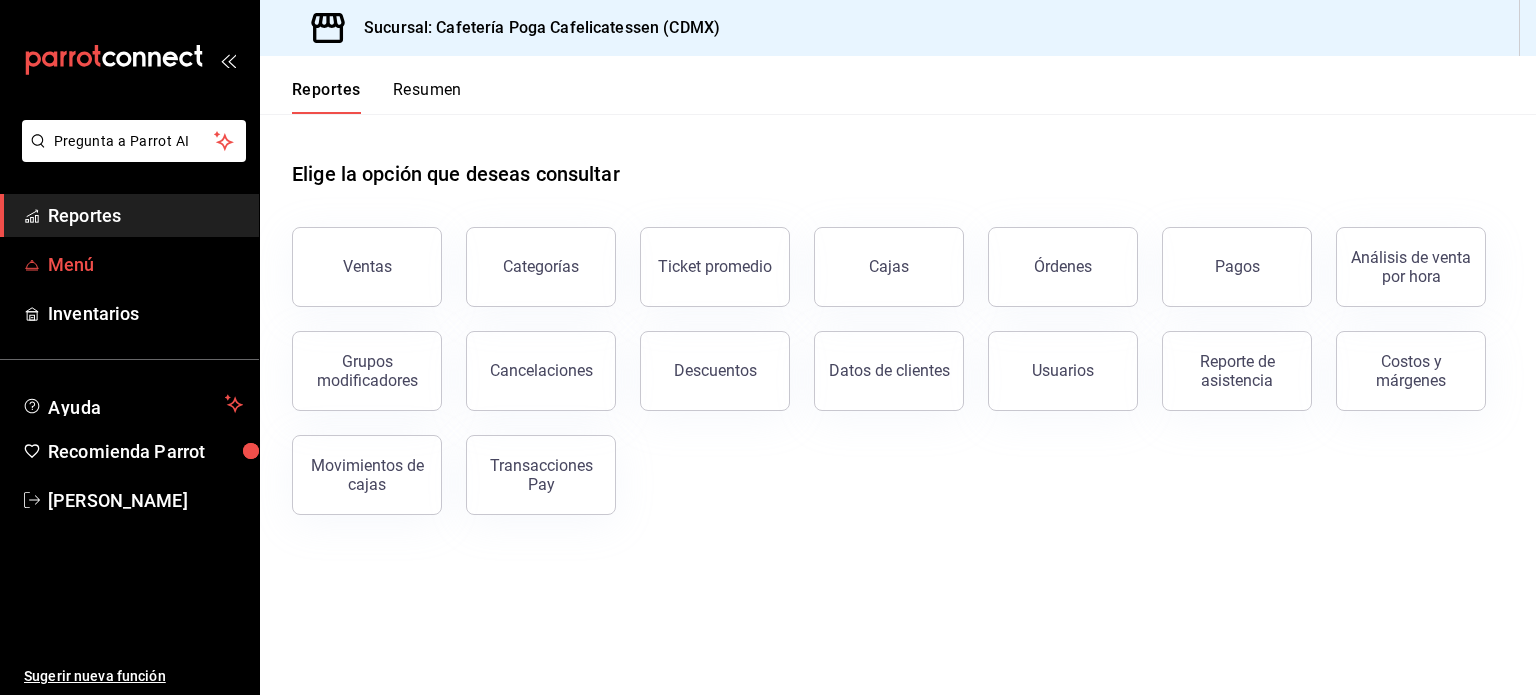 click on "Menú" at bounding box center (145, 264) 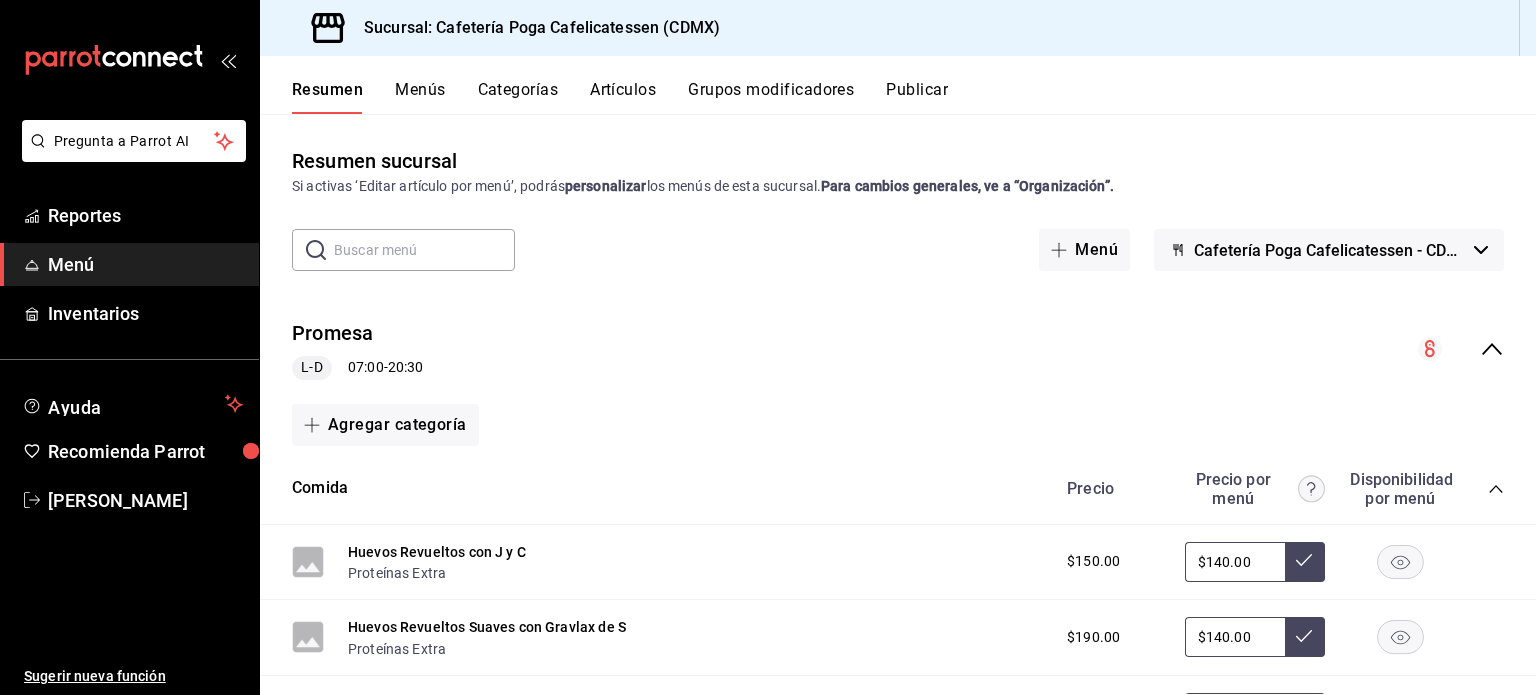 drag, startPoint x: 453, startPoint y: 433, endPoint x: 736, endPoint y: 480, distance: 286.87628 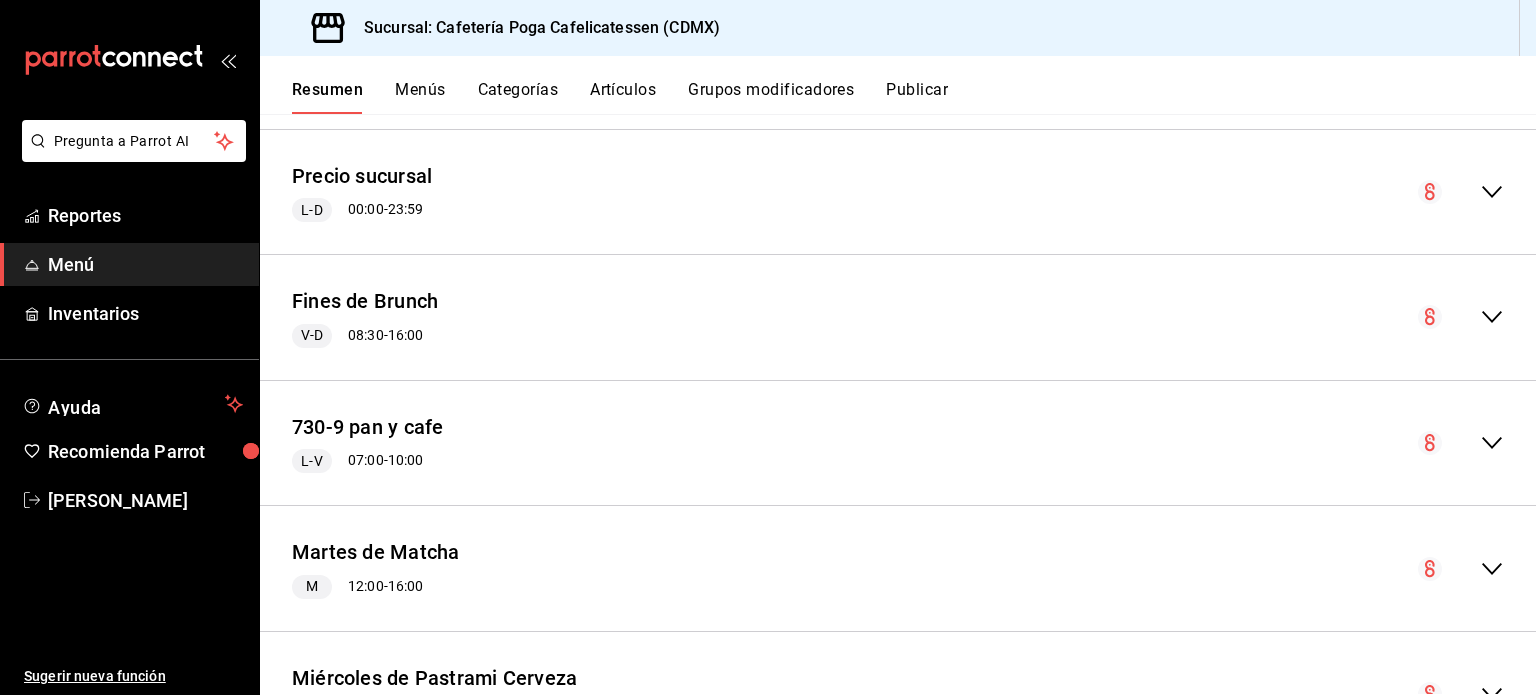 scroll, scrollTop: 284, scrollLeft: 0, axis: vertical 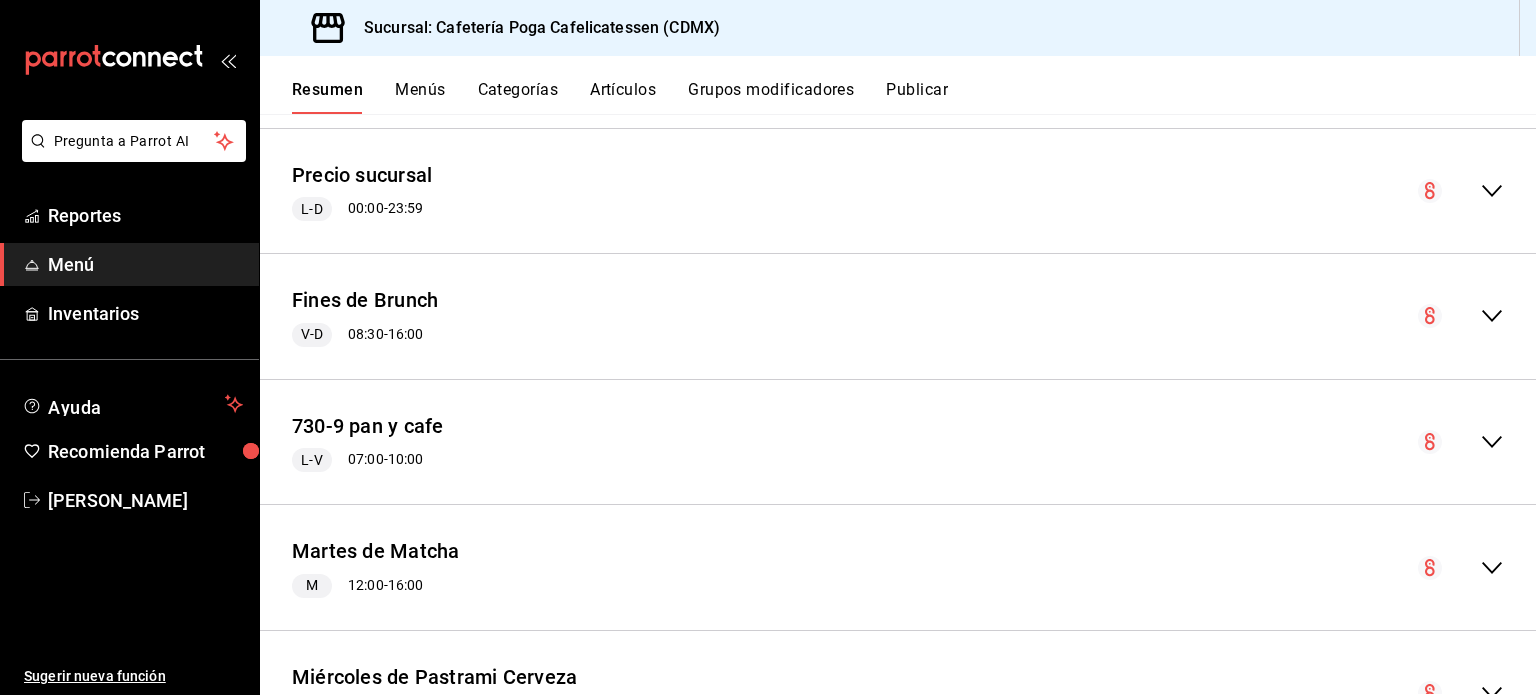 click 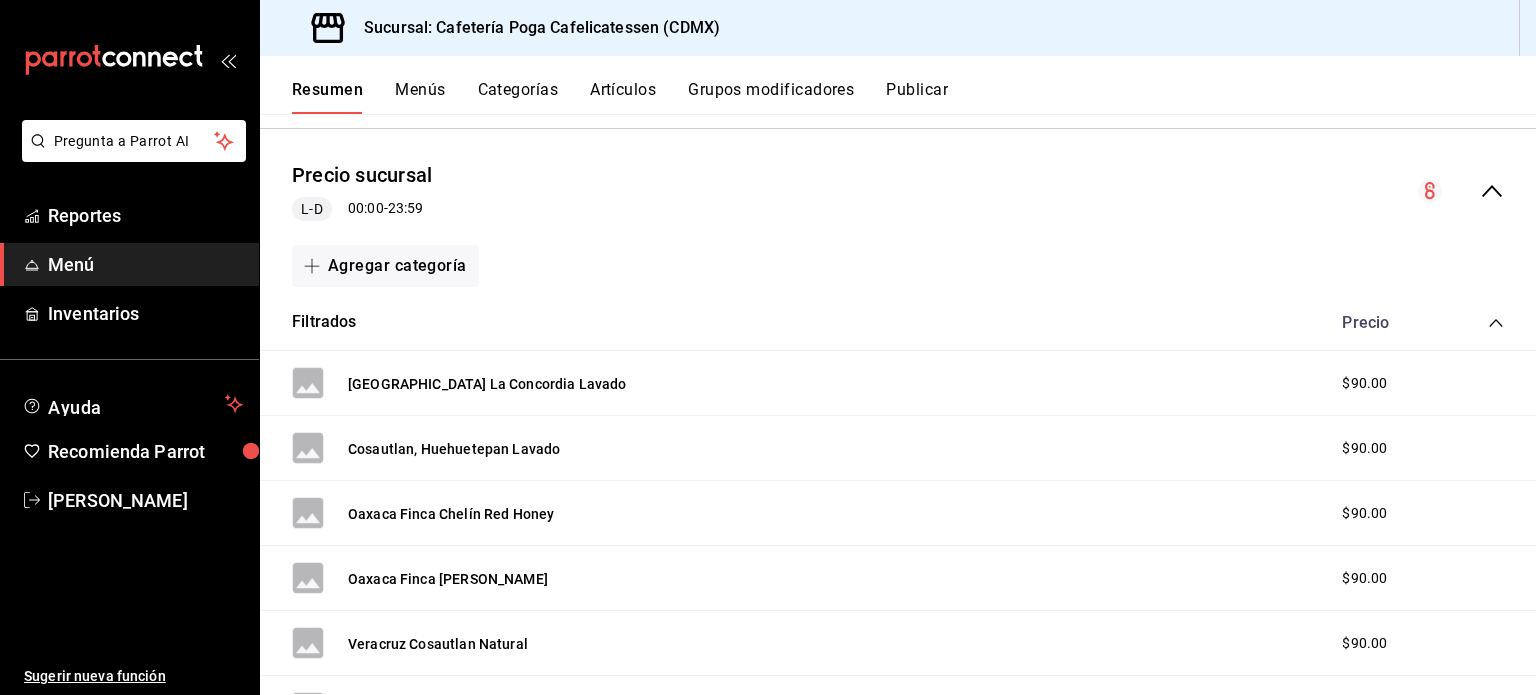 click 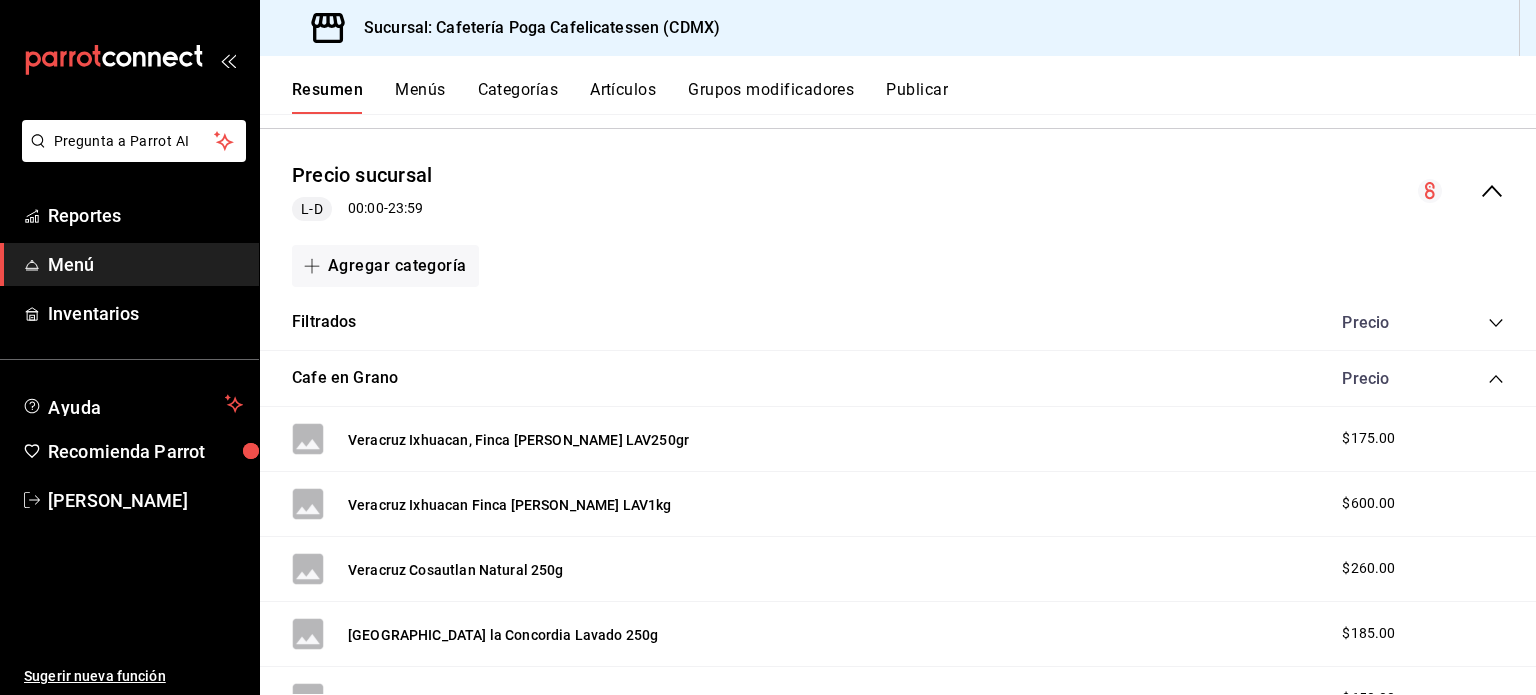 click 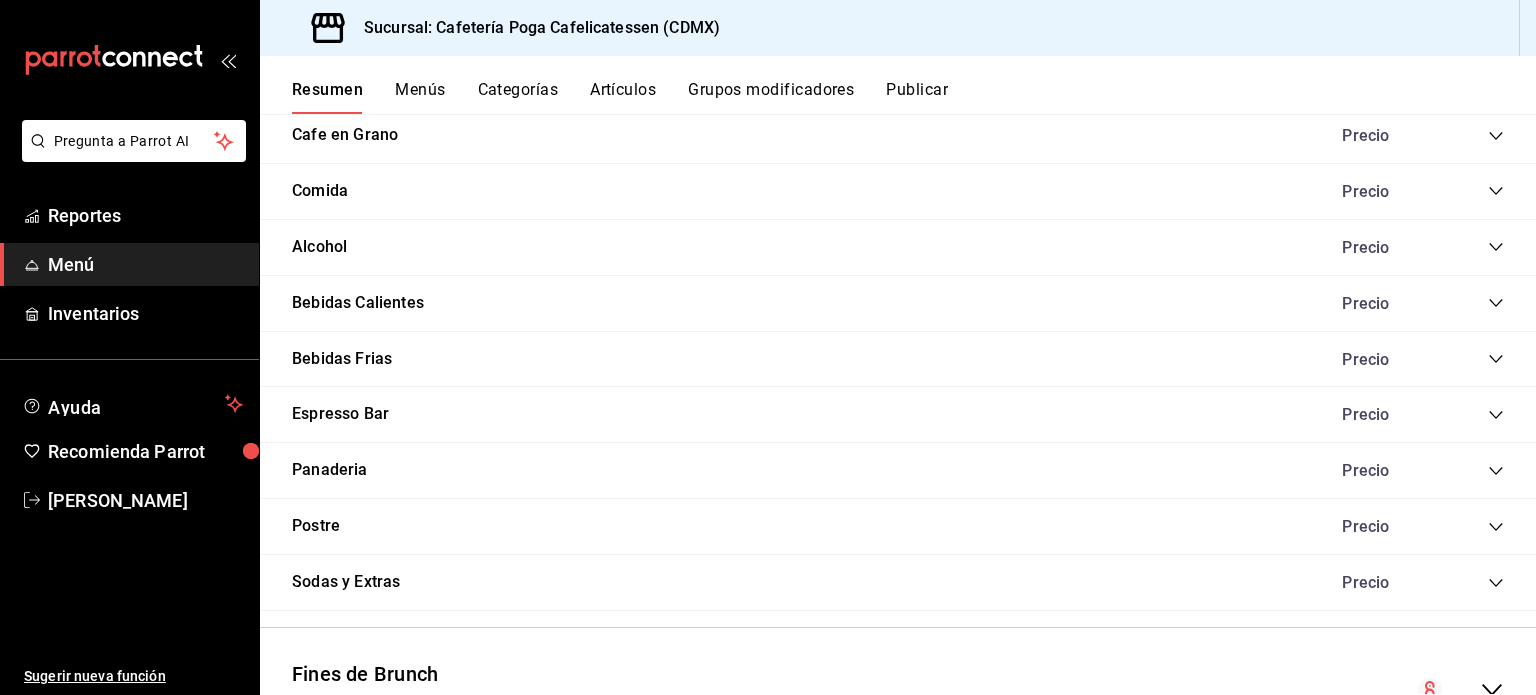 scroll, scrollTop: 528, scrollLeft: 0, axis: vertical 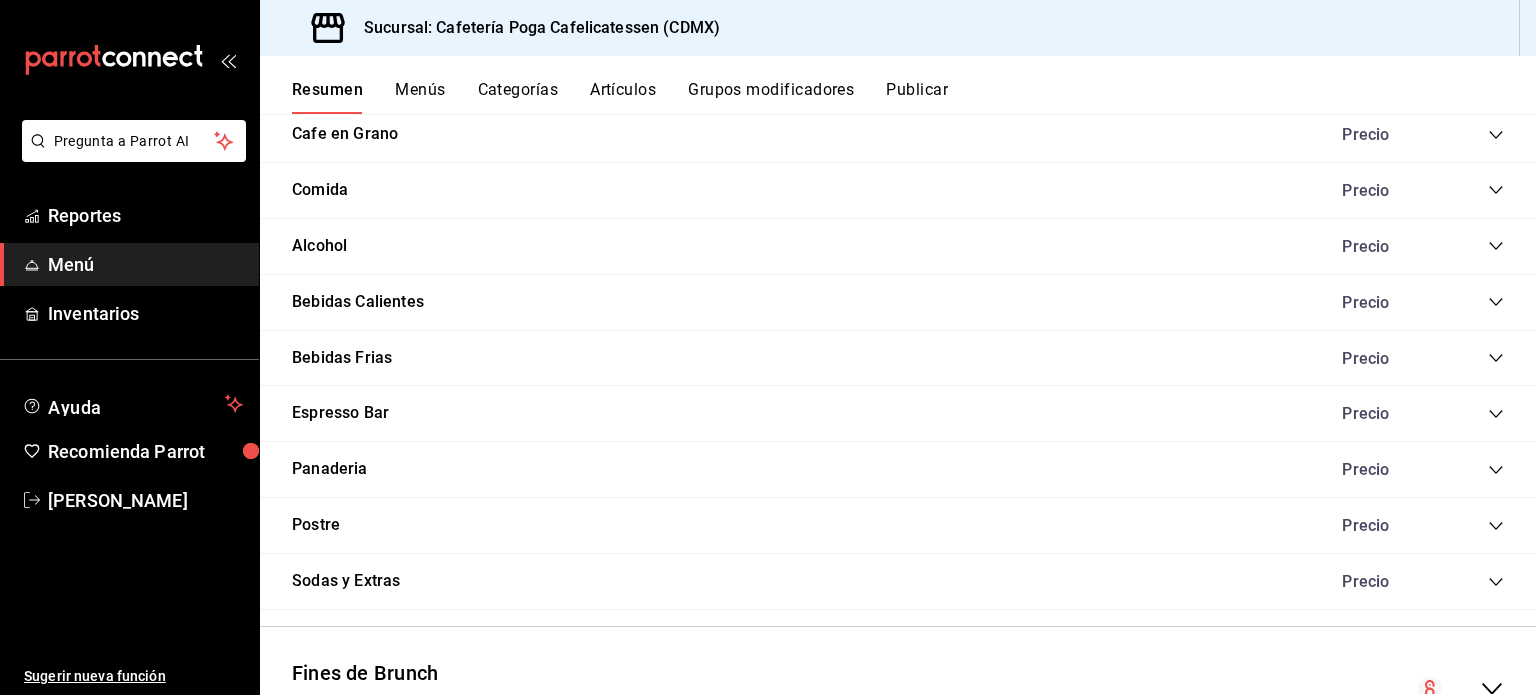 click 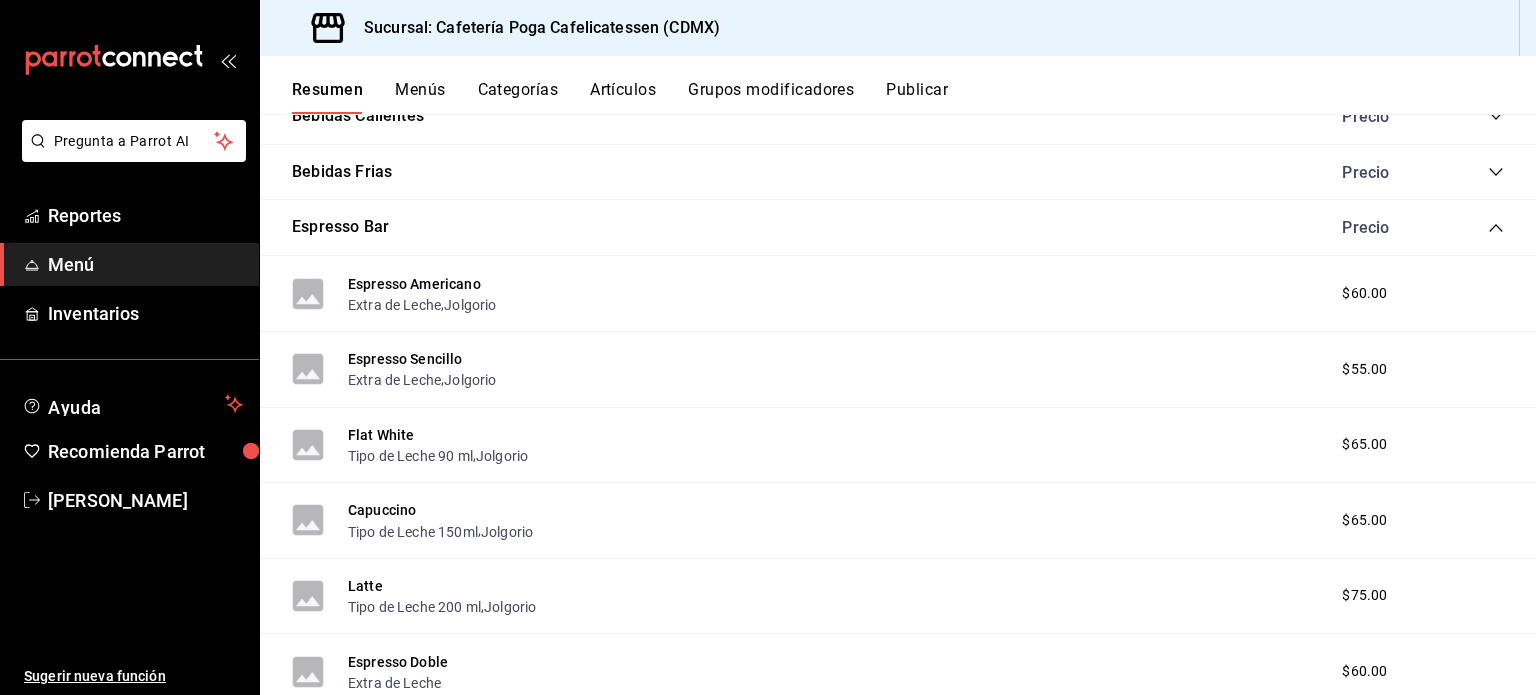 scroll, scrollTop: 723, scrollLeft: 0, axis: vertical 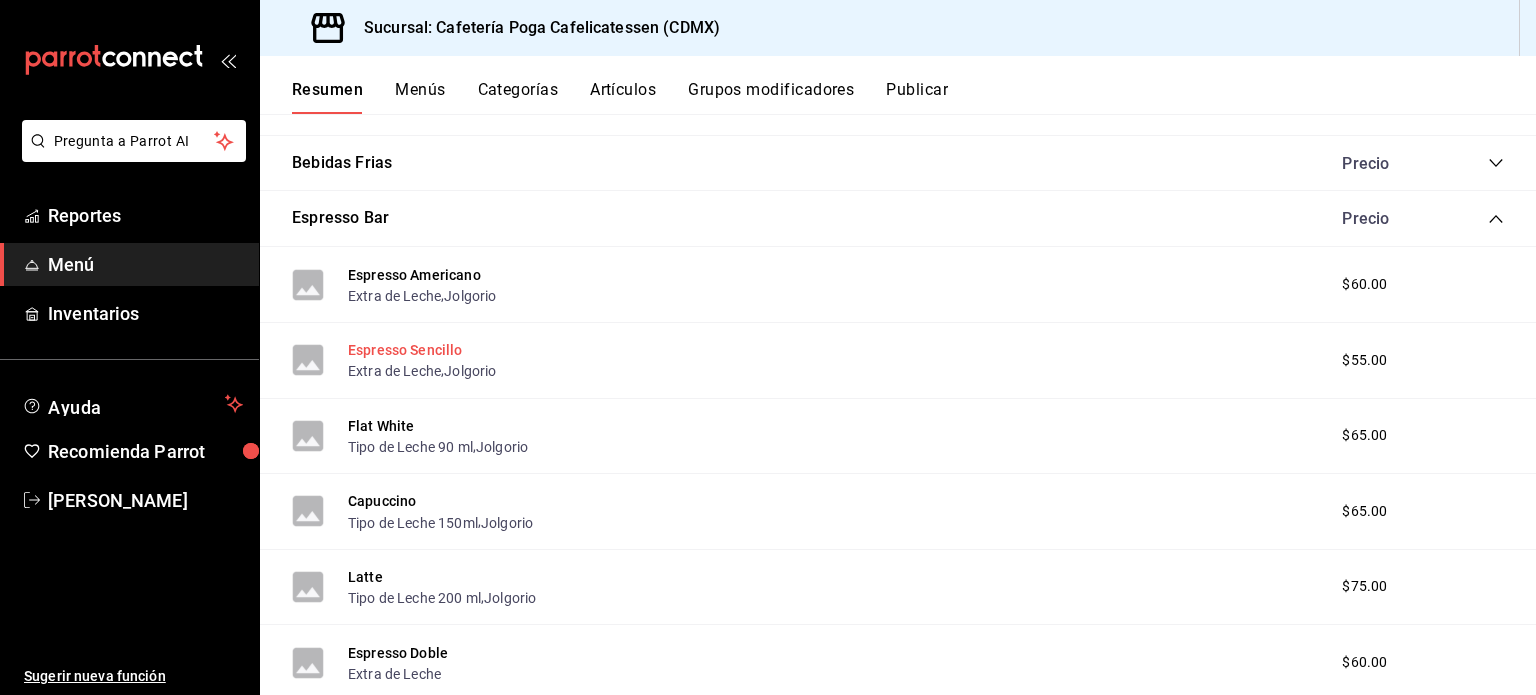 click on "Espresso Sencillo" at bounding box center [405, 350] 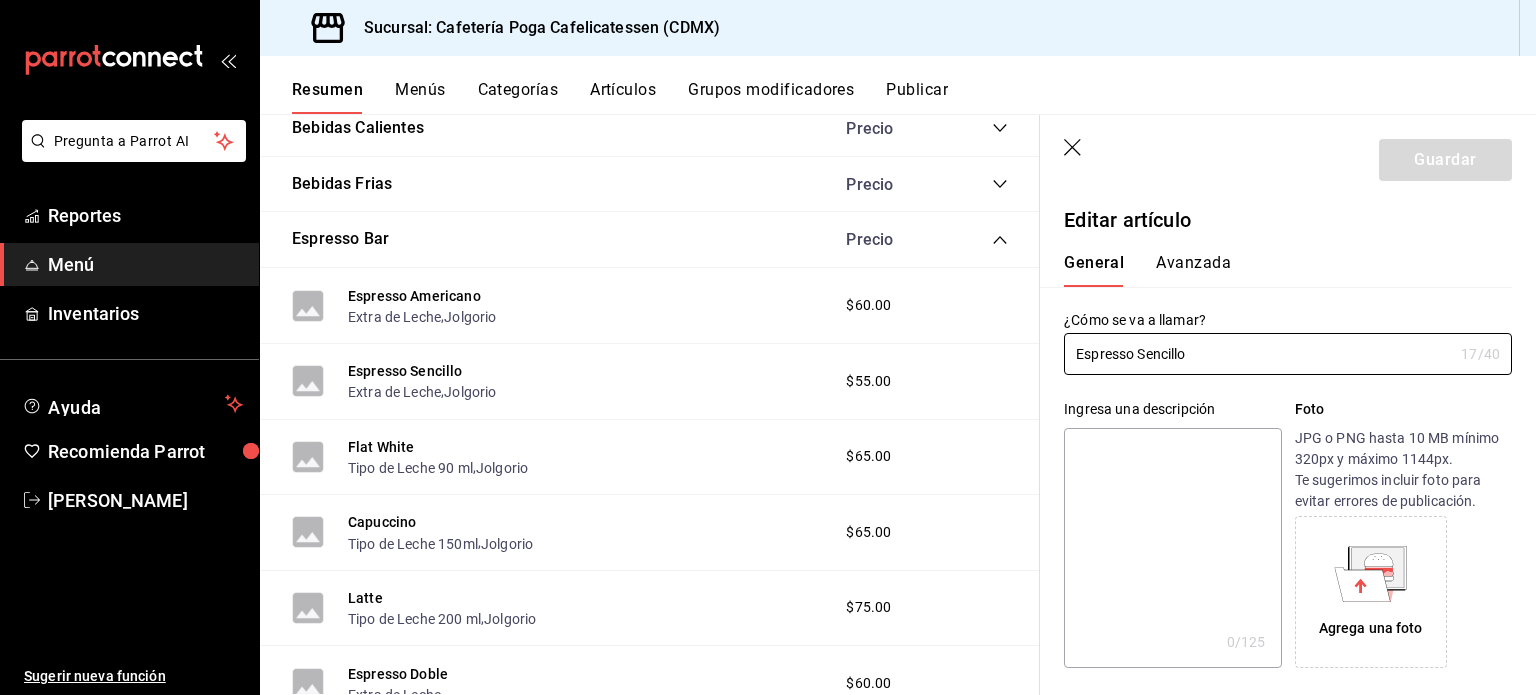 type on "$55.00" 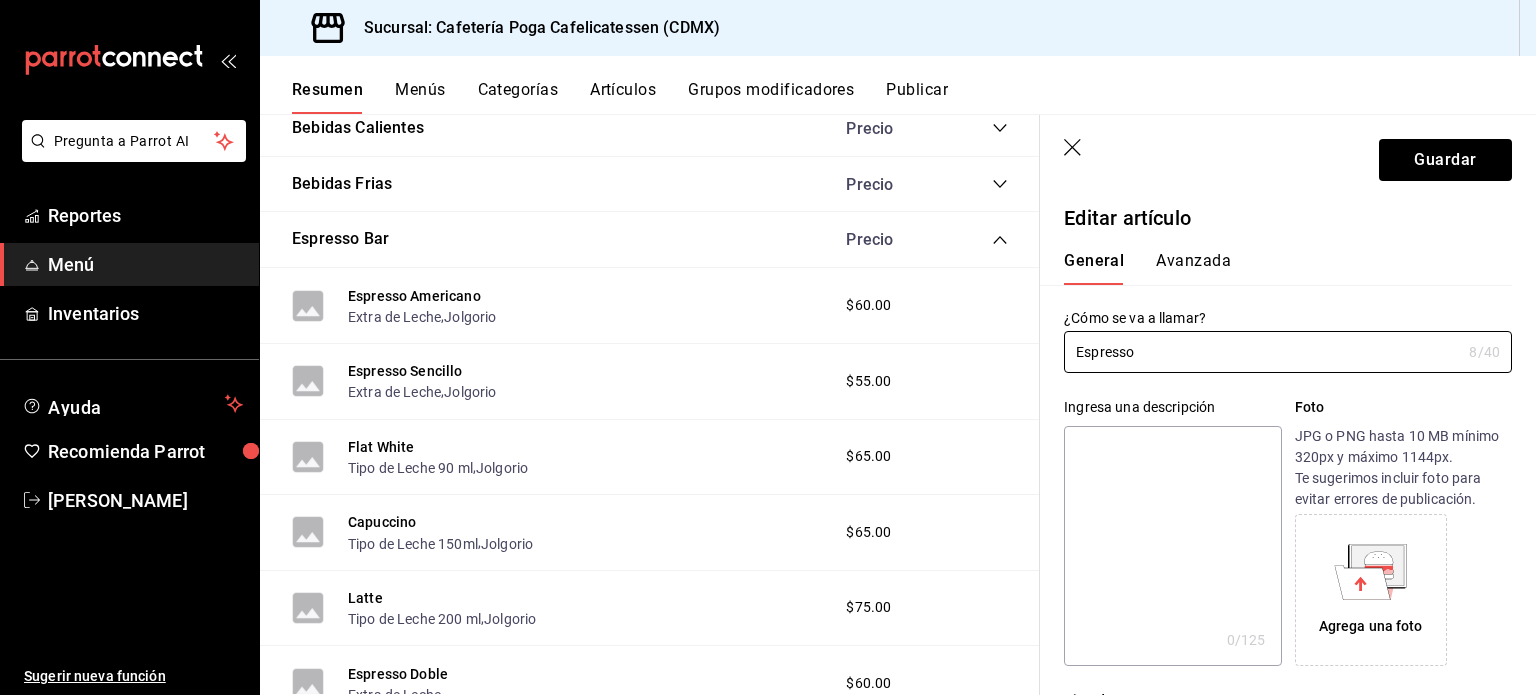 scroll, scrollTop: 0, scrollLeft: 0, axis: both 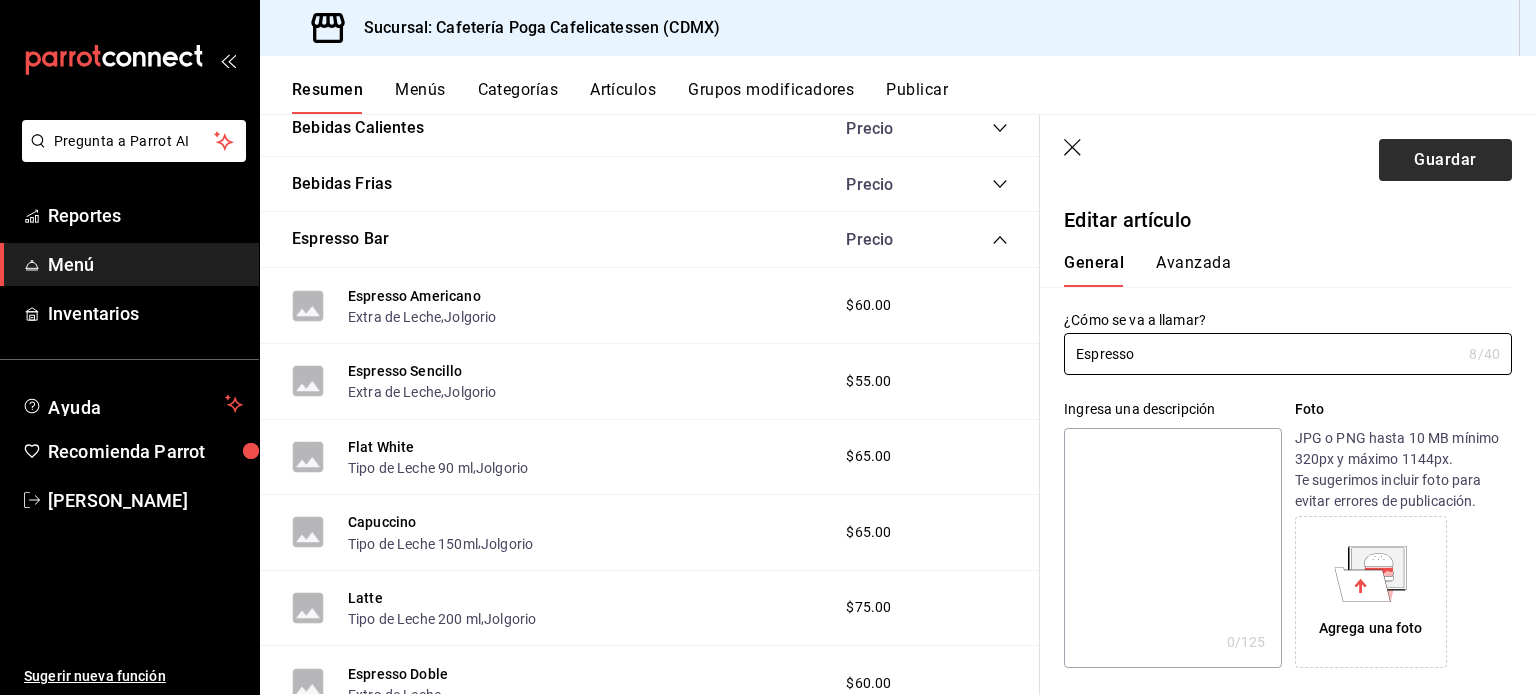 type on "Espresso" 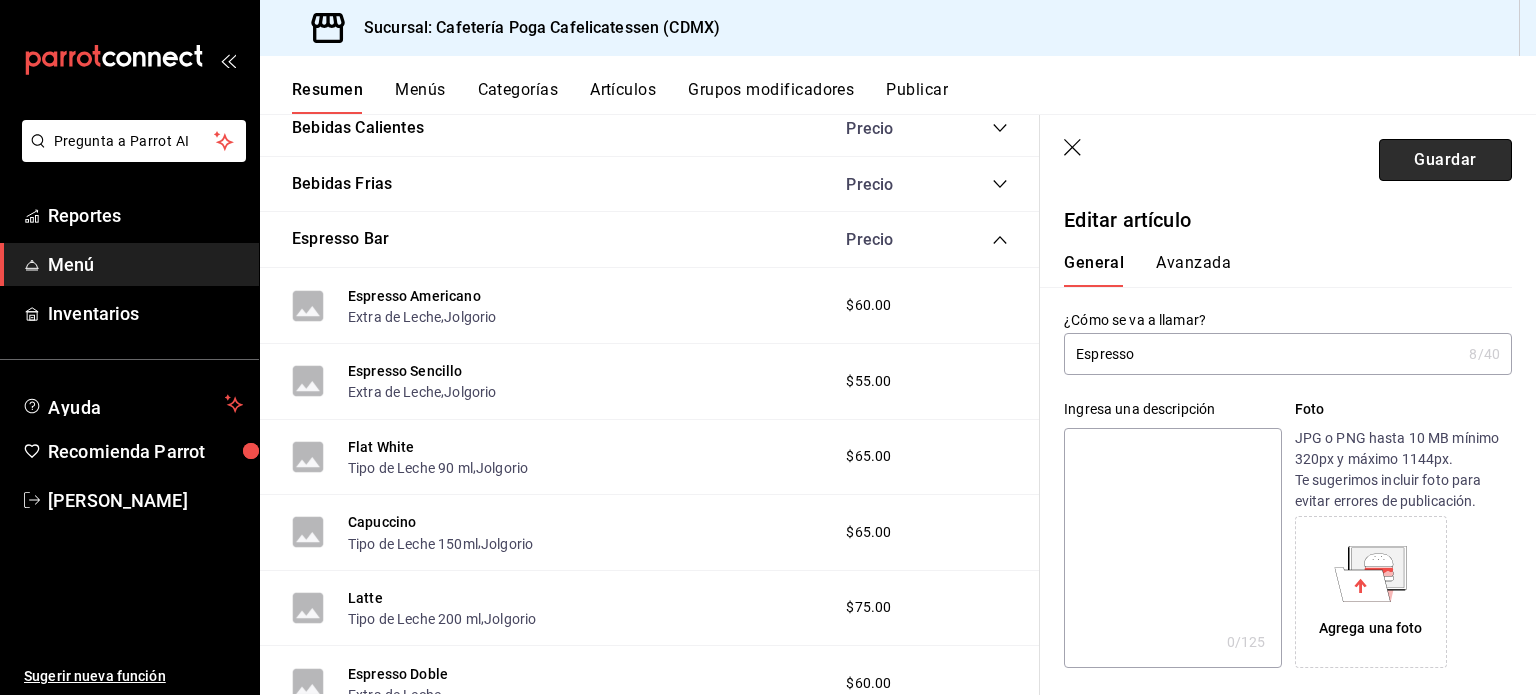 click on "Guardar" at bounding box center (1445, 160) 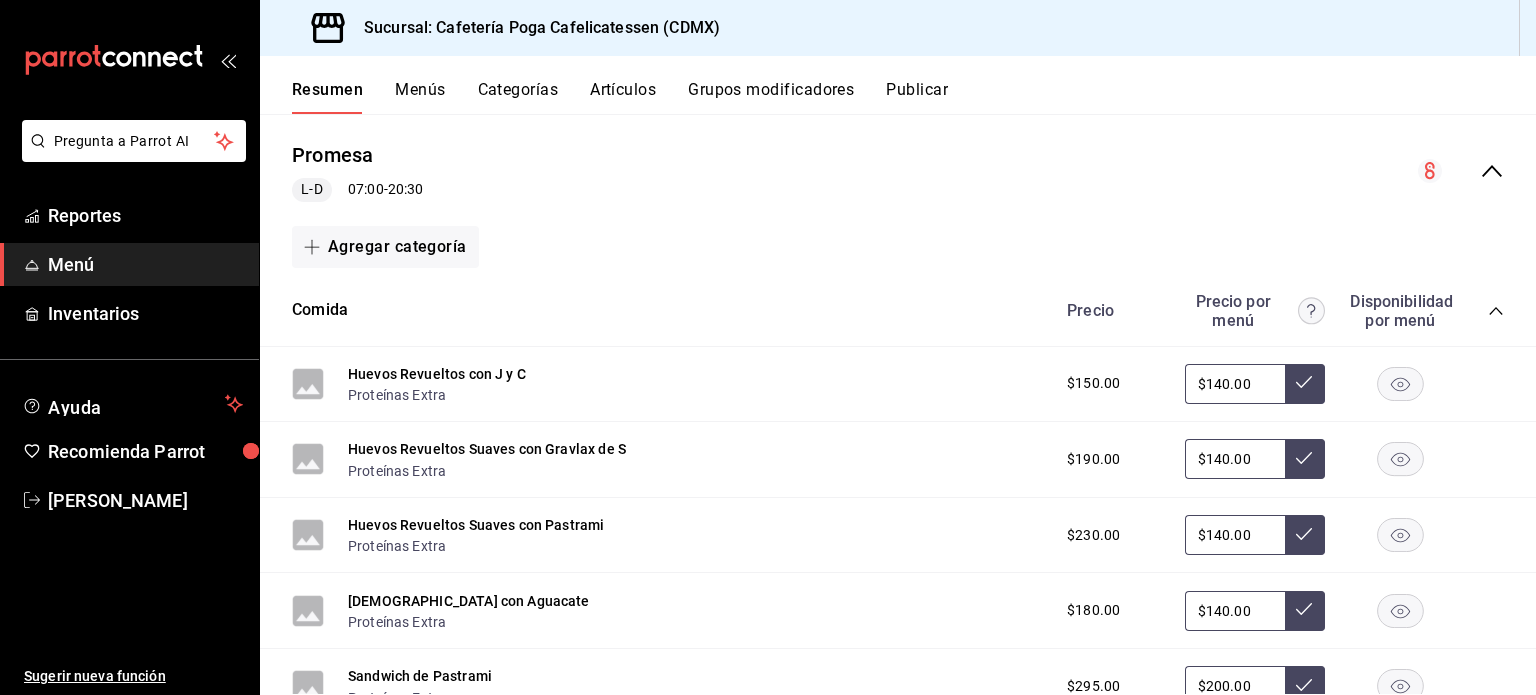 scroll, scrollTop: 177, scrollLeft: 0, axis: vertical 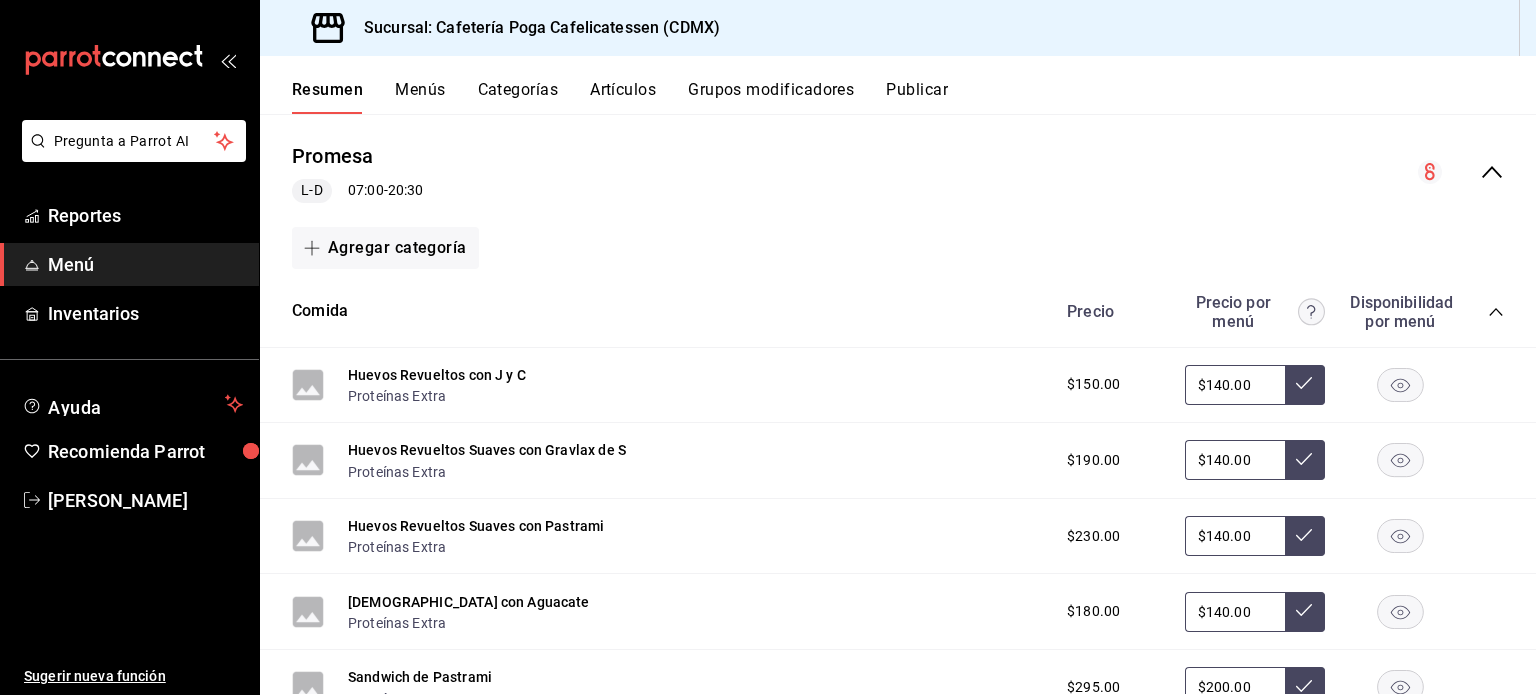 click 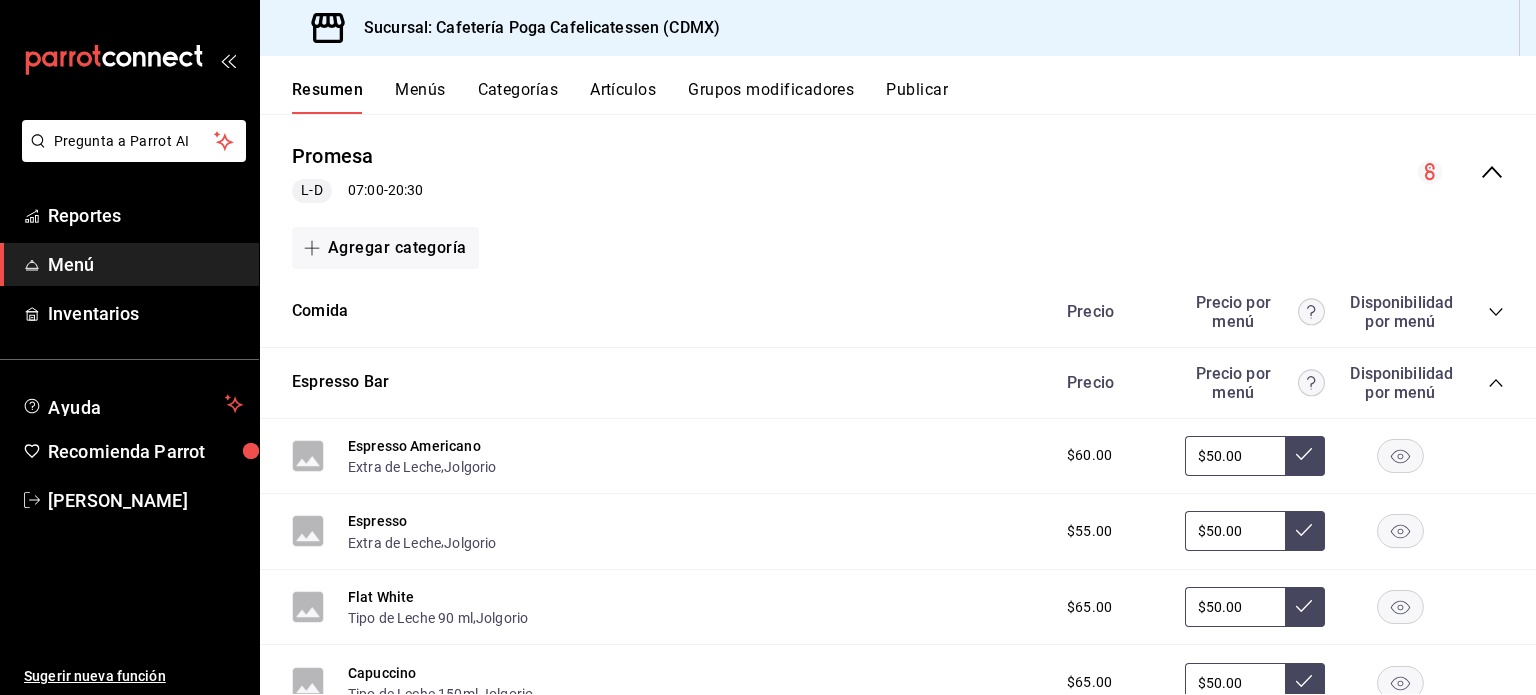 click 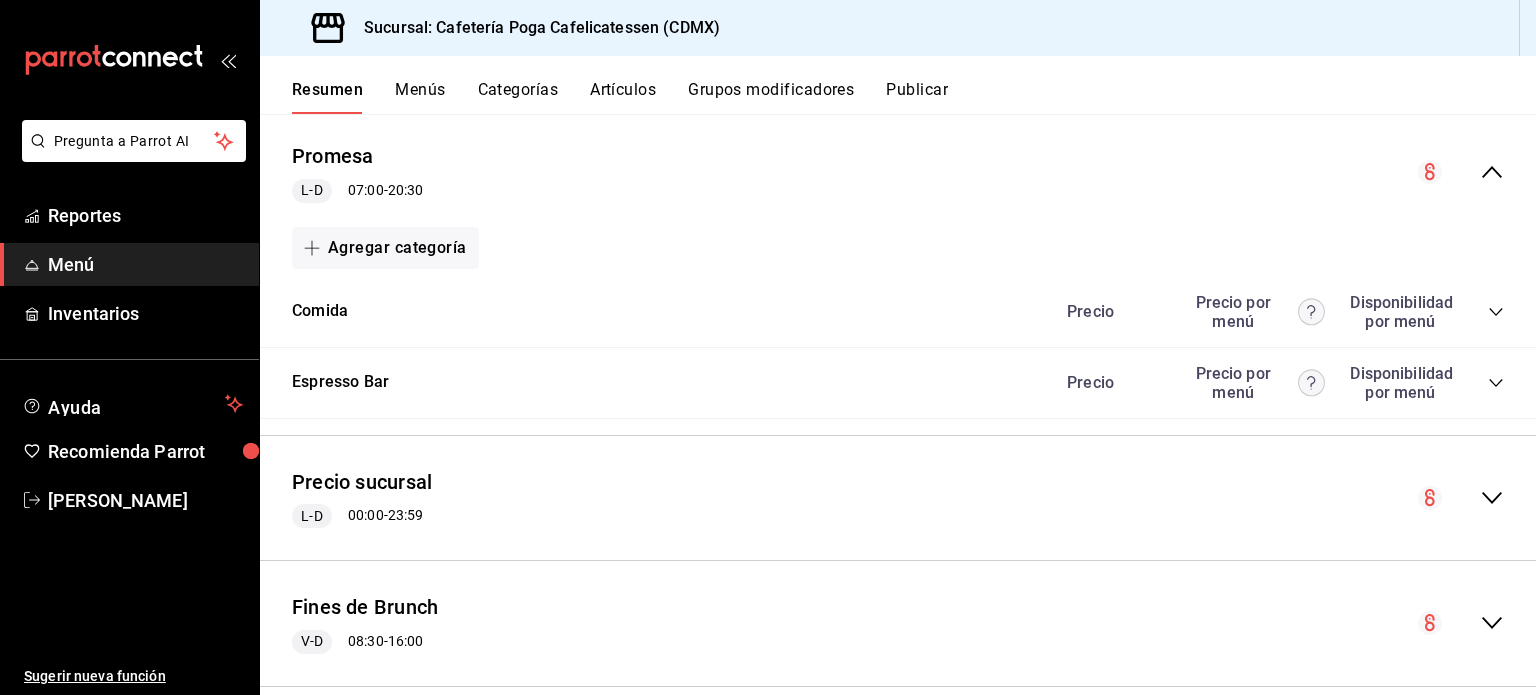 click on "Promesa L-D 07:00  -  20:30" at bounding box center [898, 172] 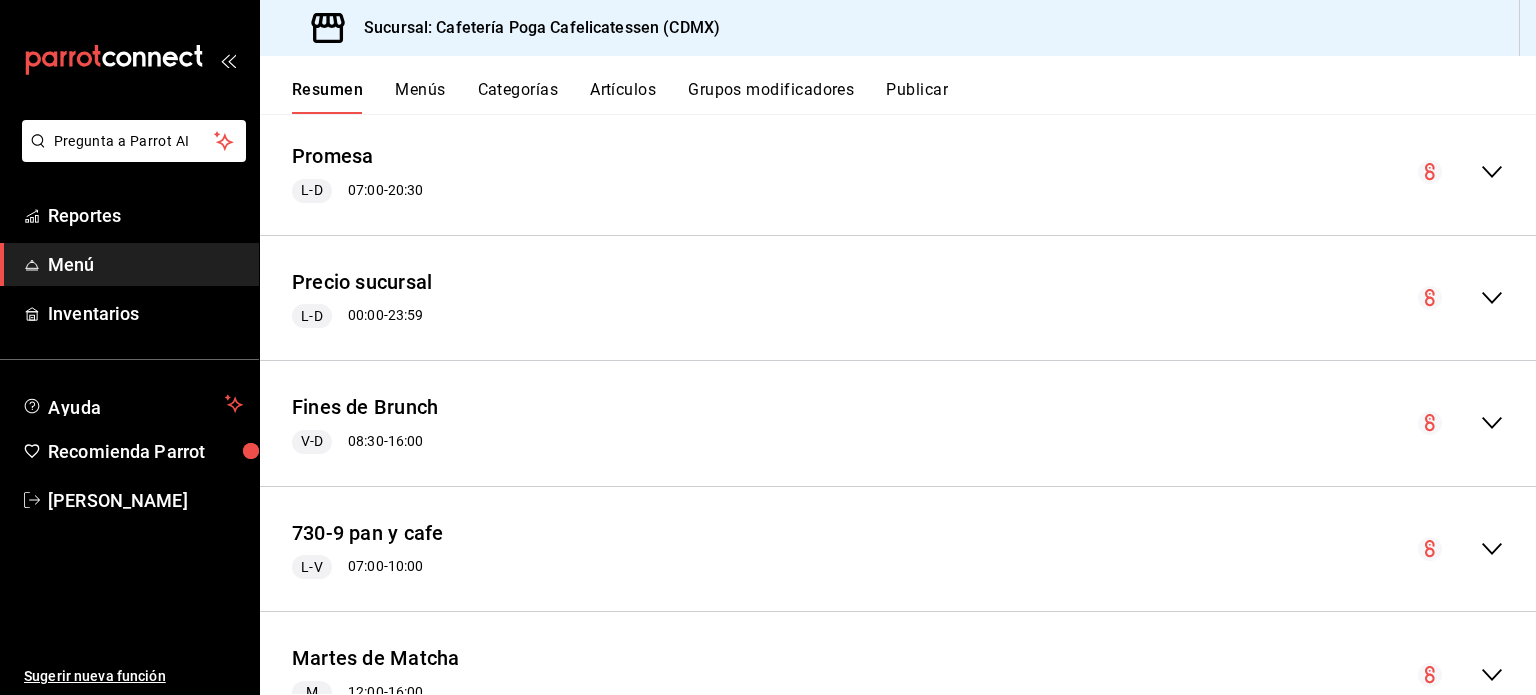 click 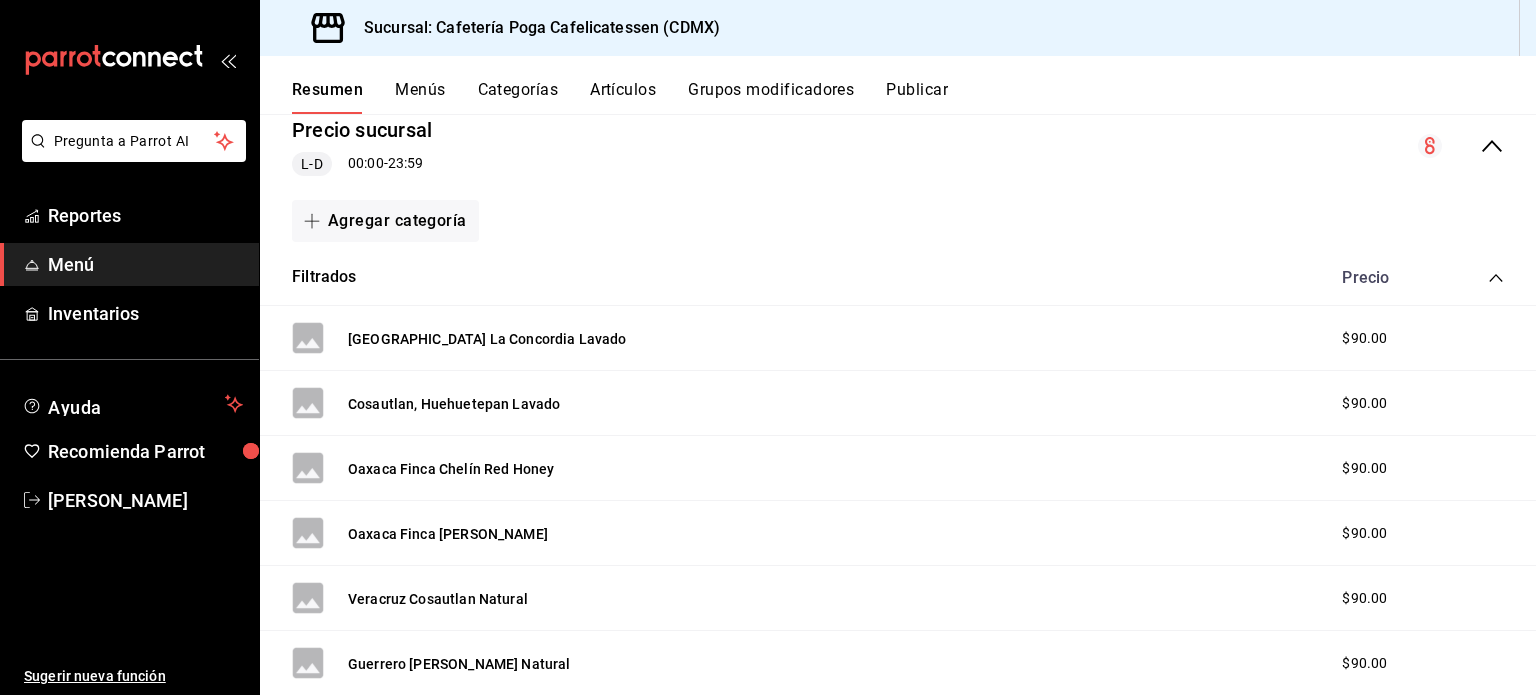 scroll, scrollTop: 317, scrollLeft: 0, axis: vertical 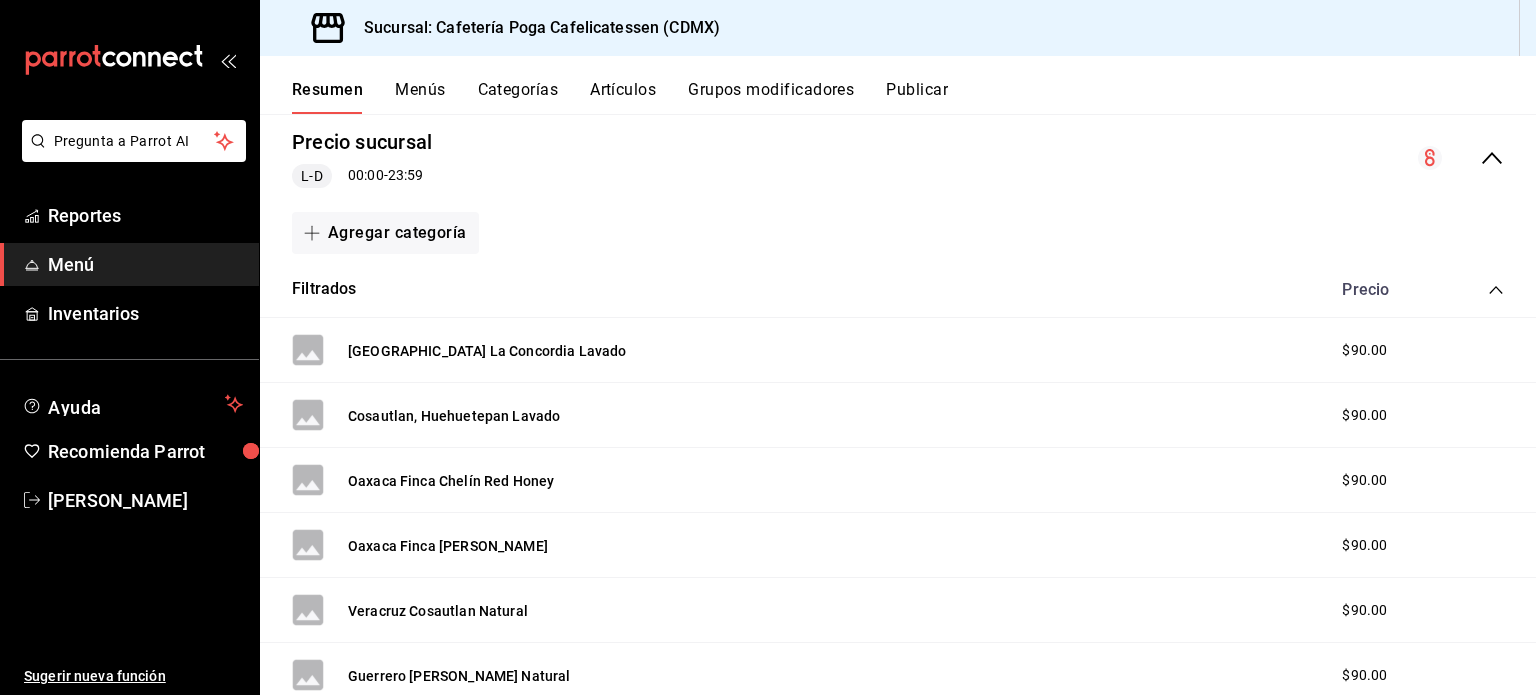 click on "Filtrados Precio" at bounding box center [898, 290] 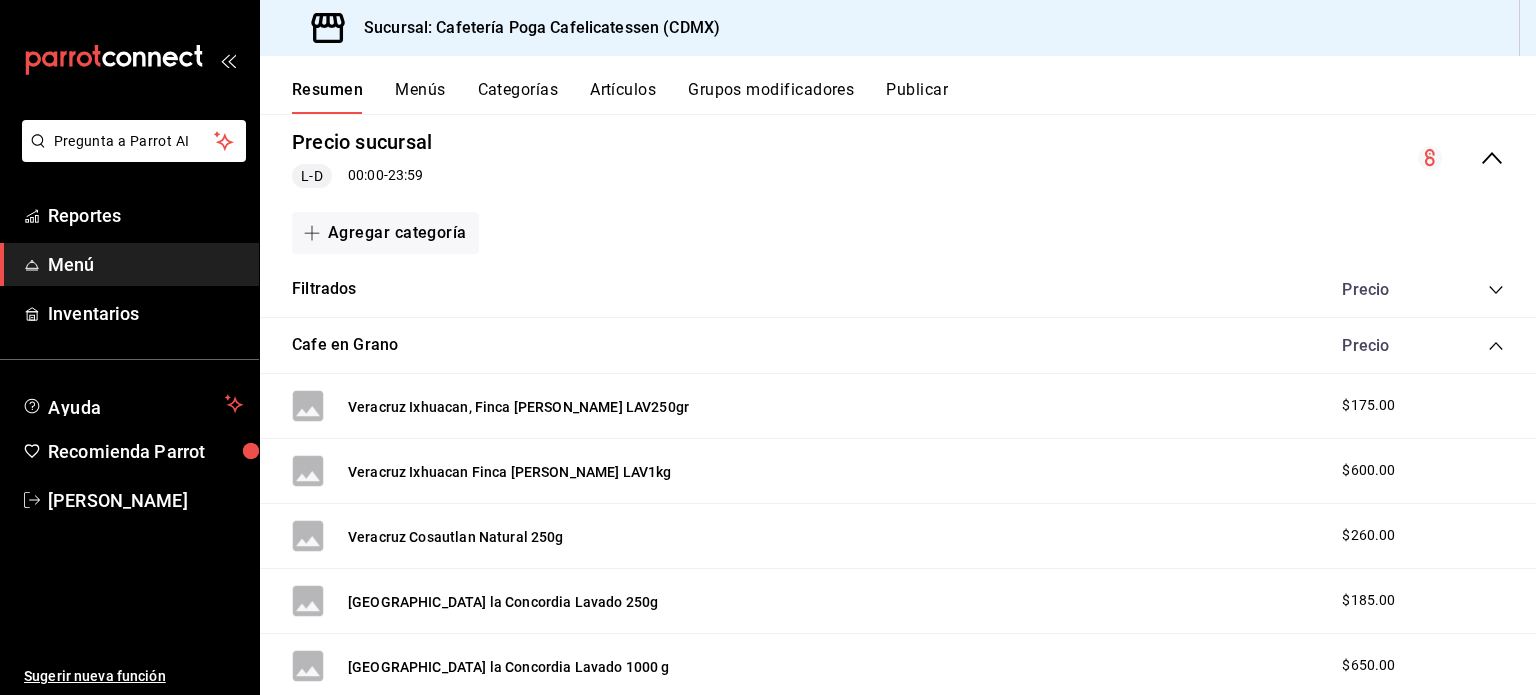 click 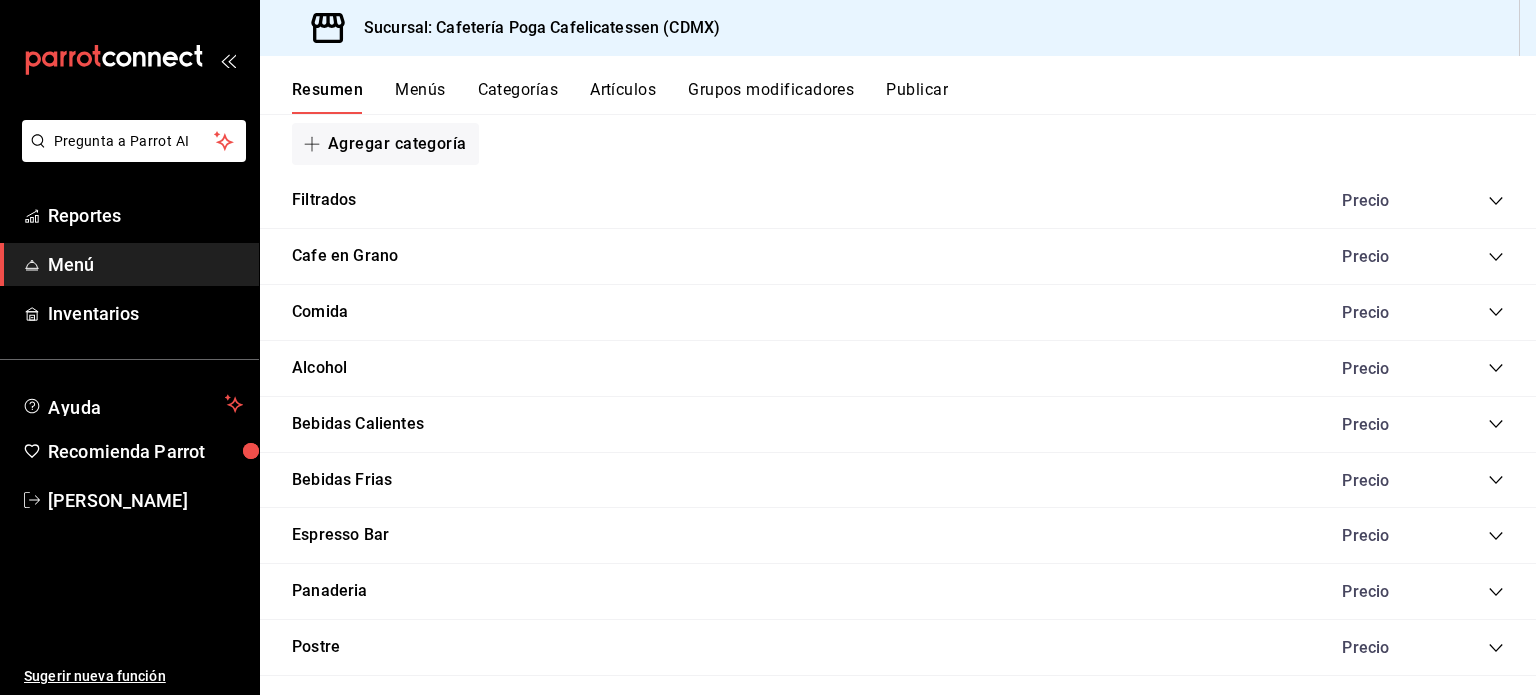 scroll, scrollTop: 413, scrollLeft: 0, axis: vertical 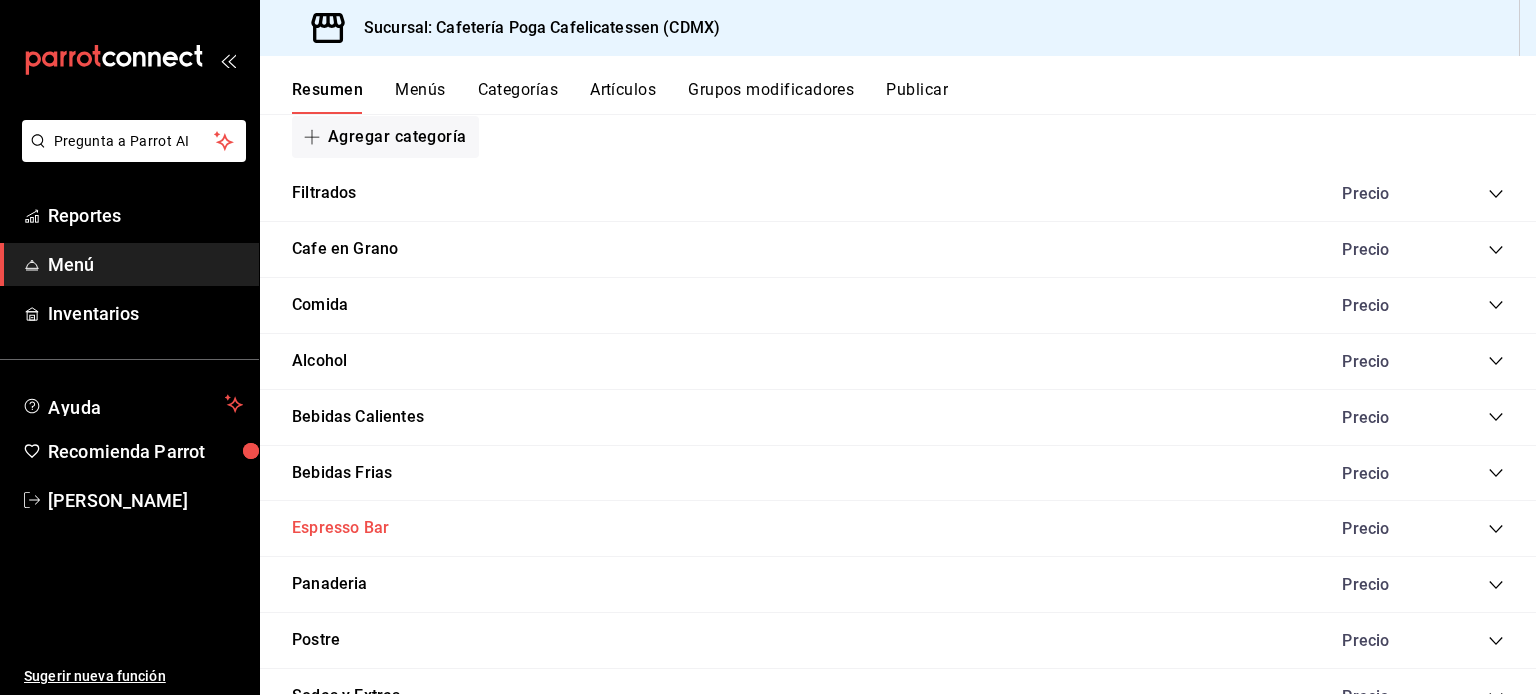 click on "Espresso Bar" at bounding box center (340, 528) 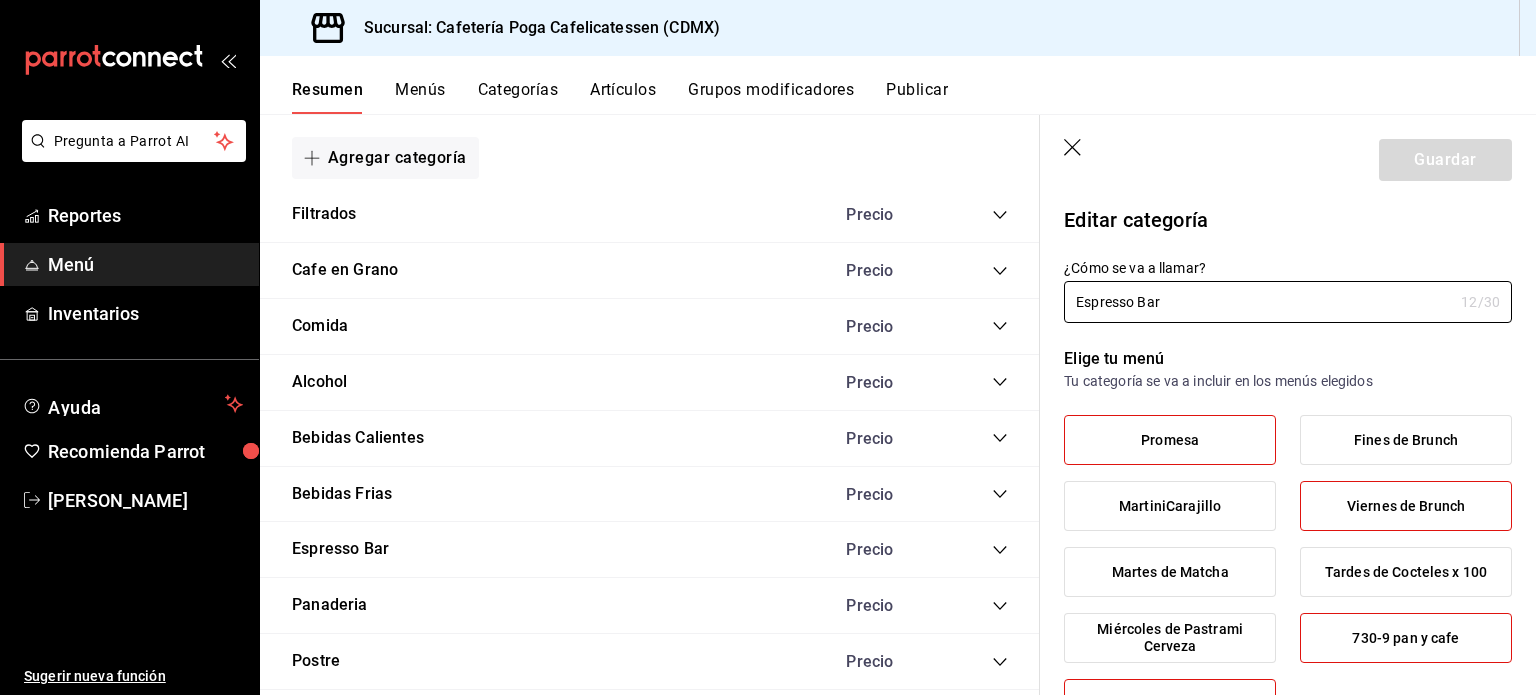 type on "582a1443-61f7-4946-a0c9-84c6bb557cc7" 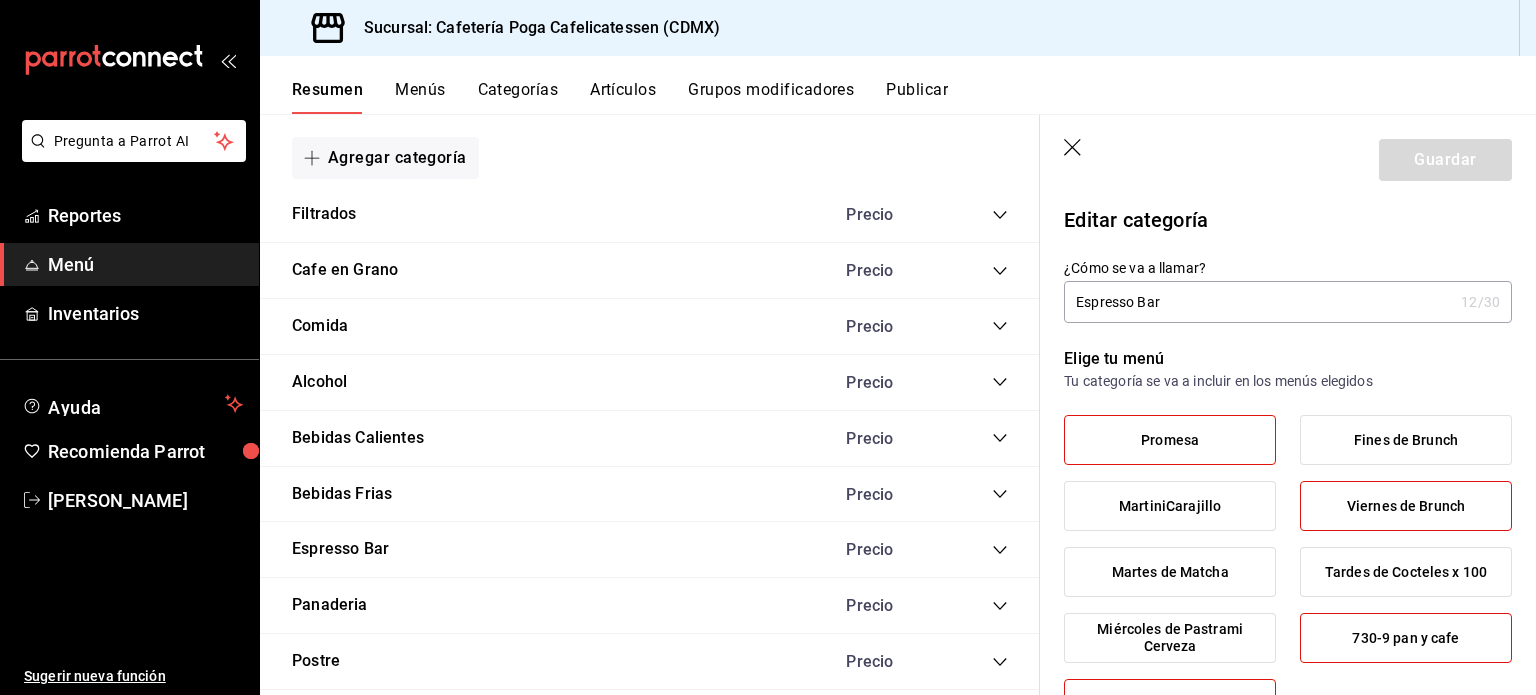 click 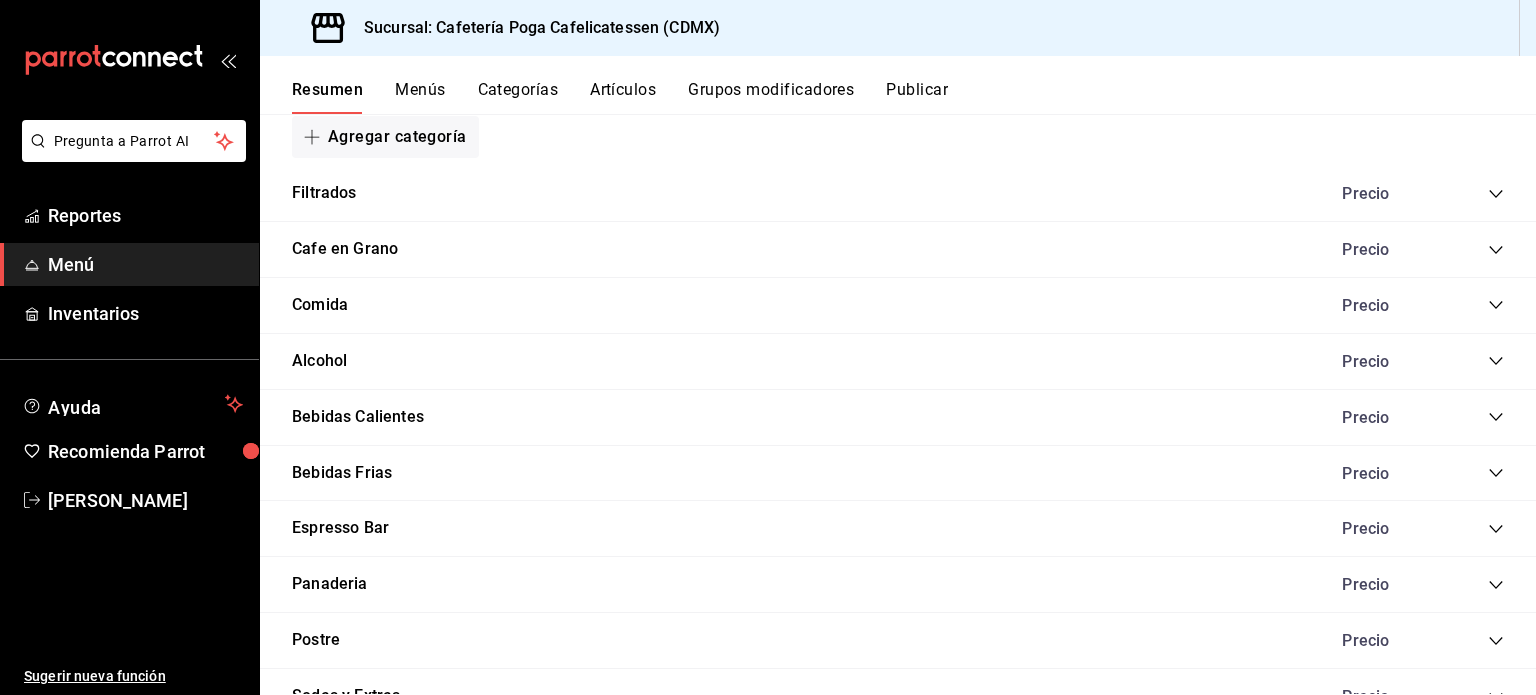 click on "Espresso Bar Precio" at bounding box center (898, 529) 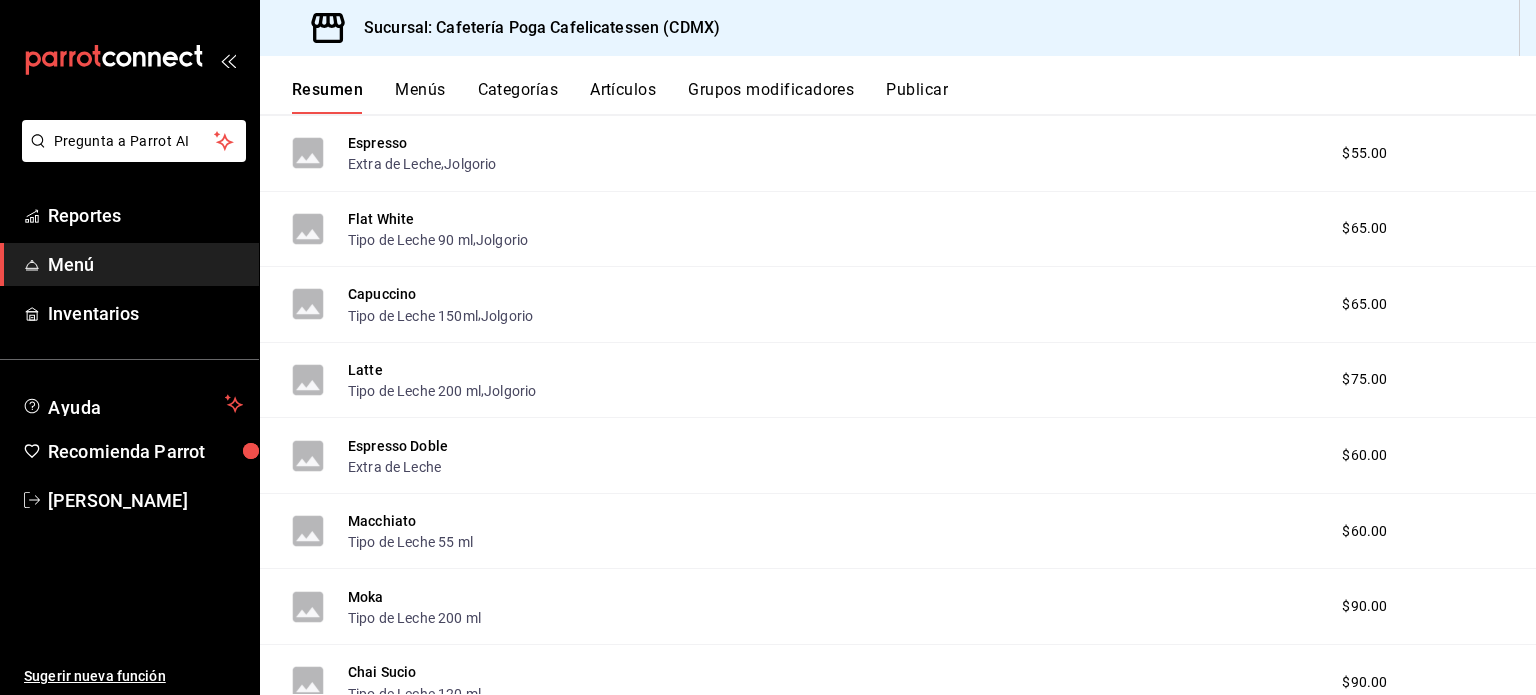 scroll, scrollTop: 936, scrollLeft: 0, axis: vertical 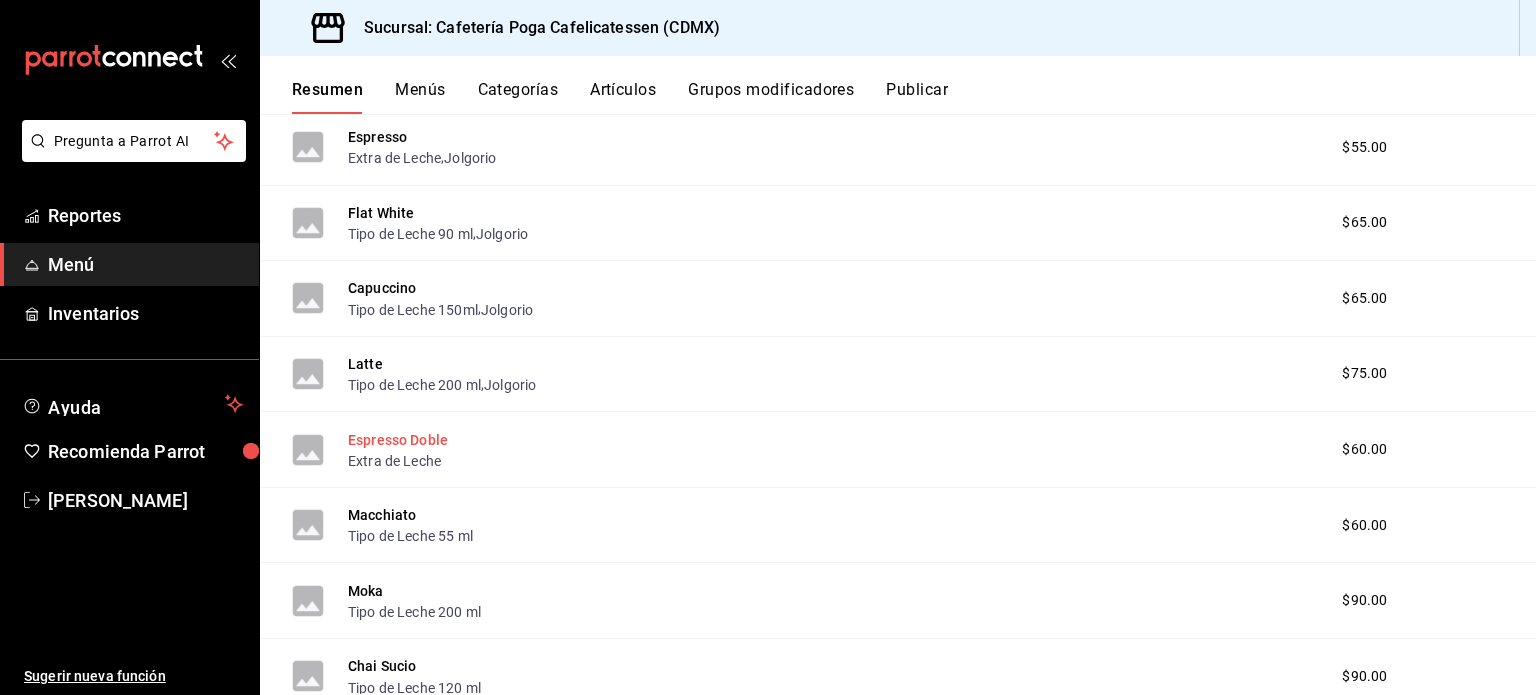 click on "Espresso Doble" at bounding box center (398, 440) 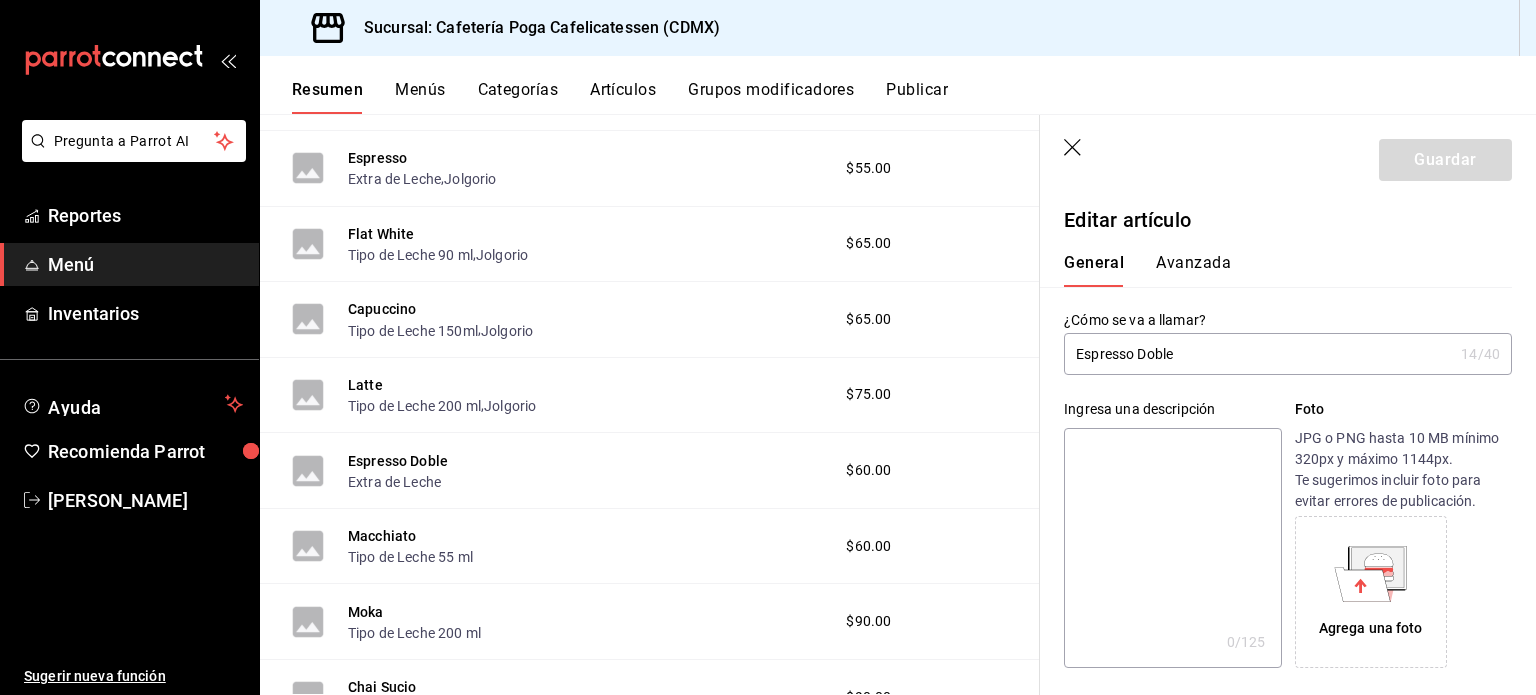 type on "$60.00" 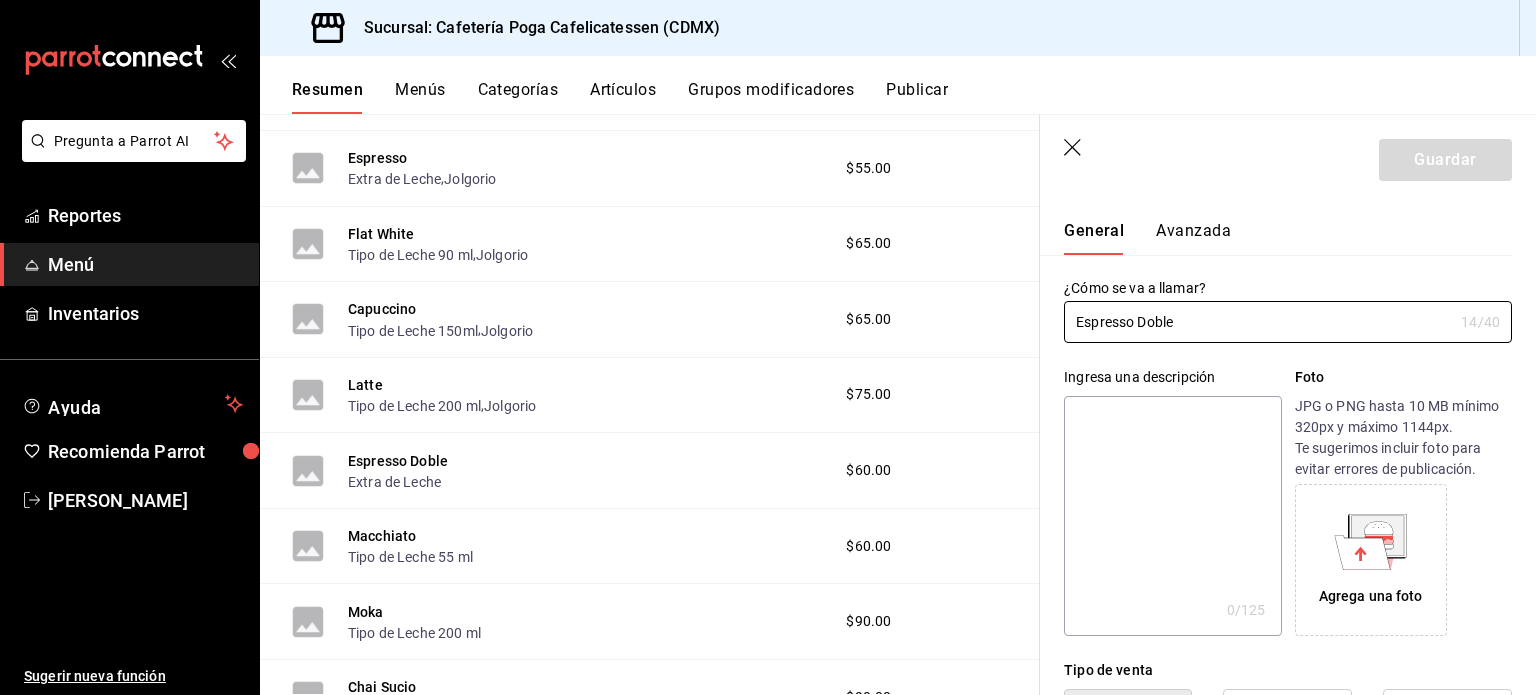 scroll, scrollTop: 42, scrollLeft: 0, axis: vertical 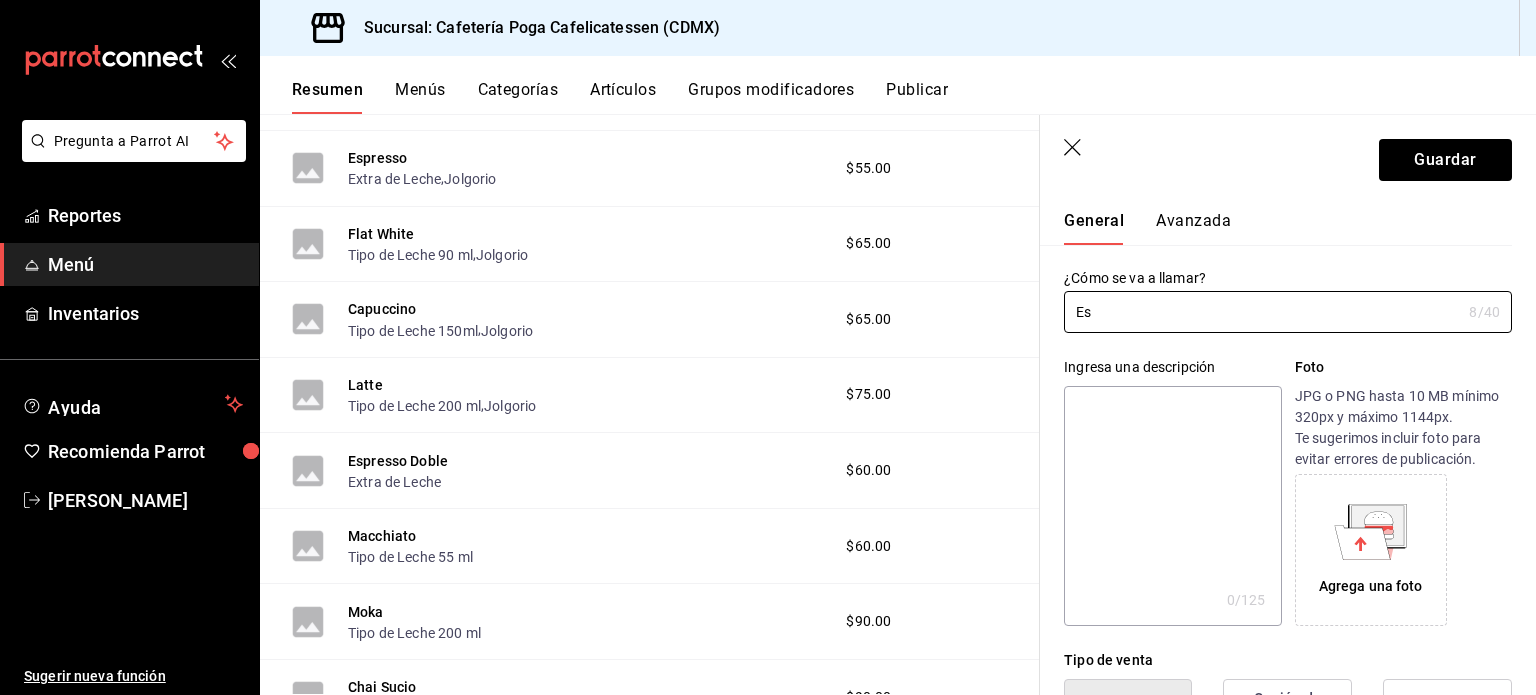 type on "E" 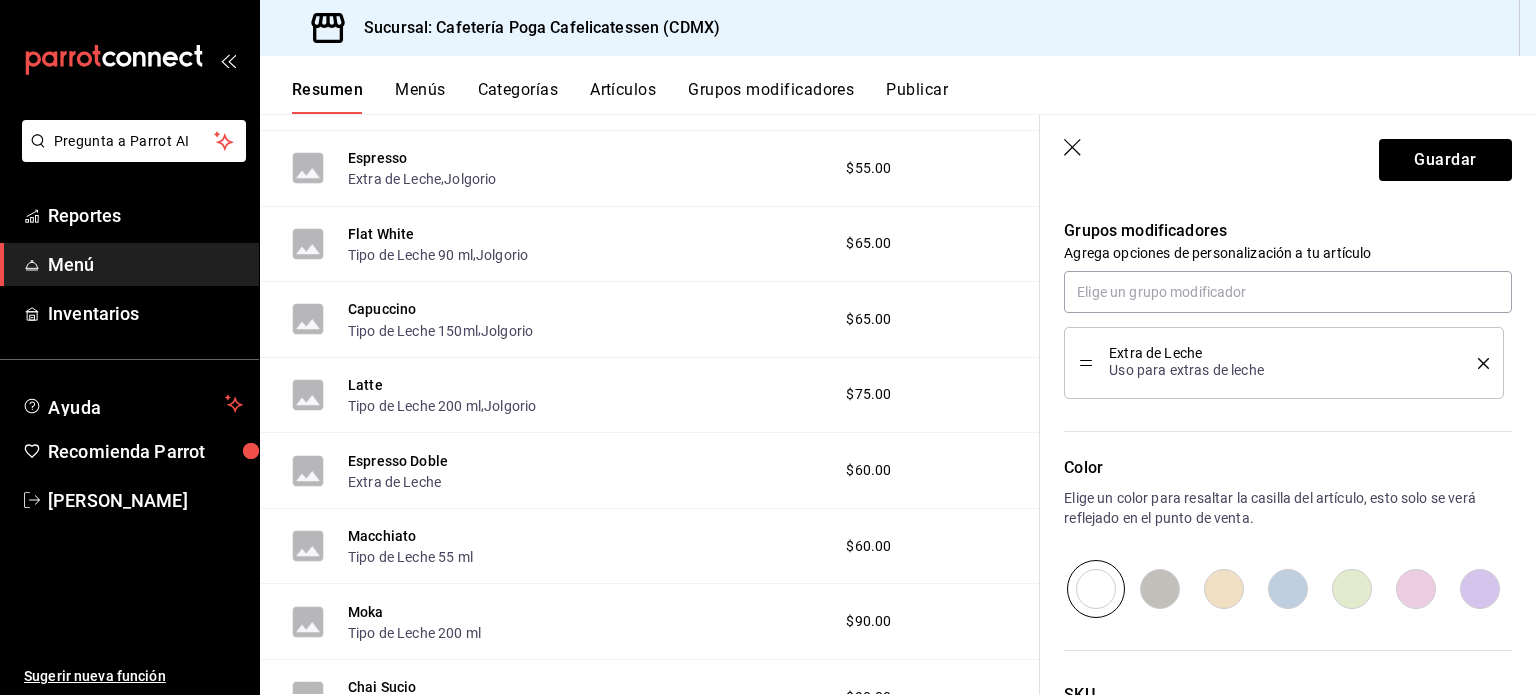 scroll, scrollTop: 1118, scrollLeft: 0, axis: vertical 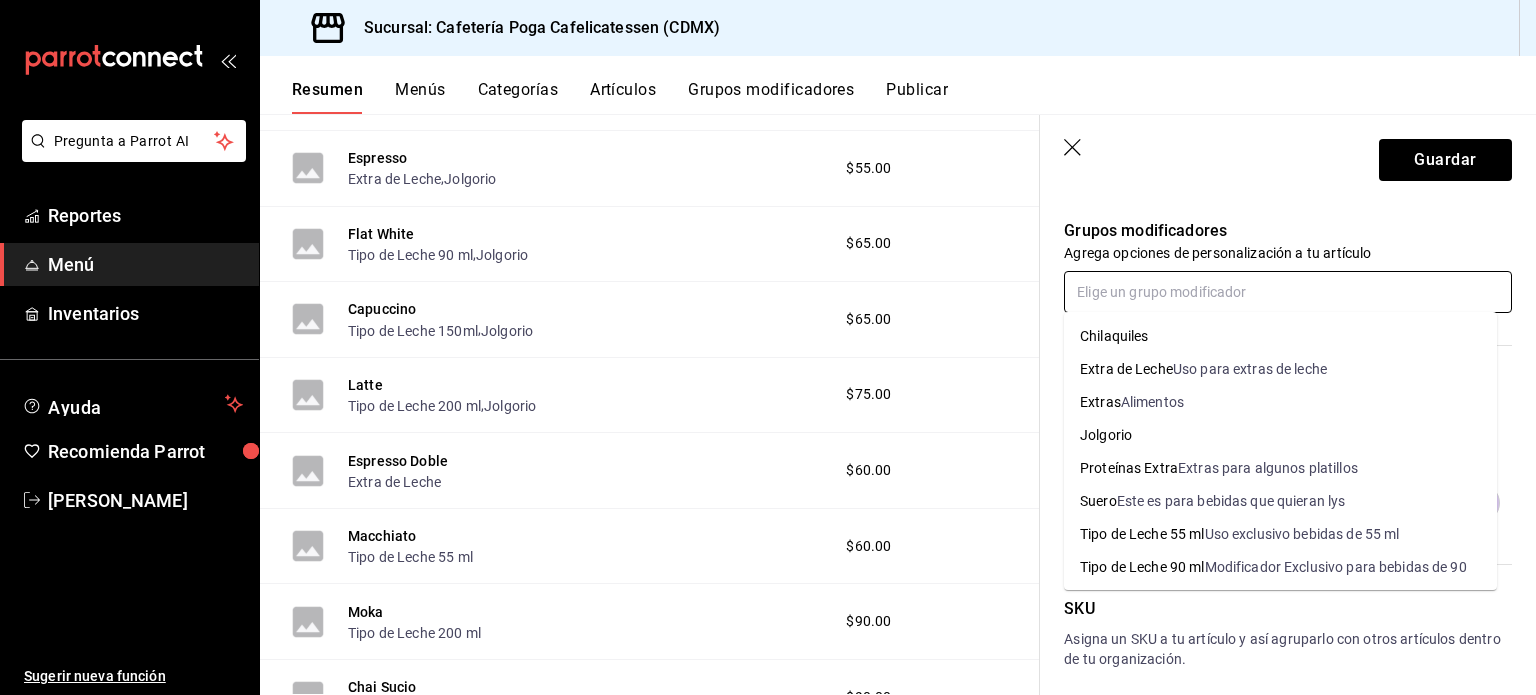 click at bounding box center [1288, 292] 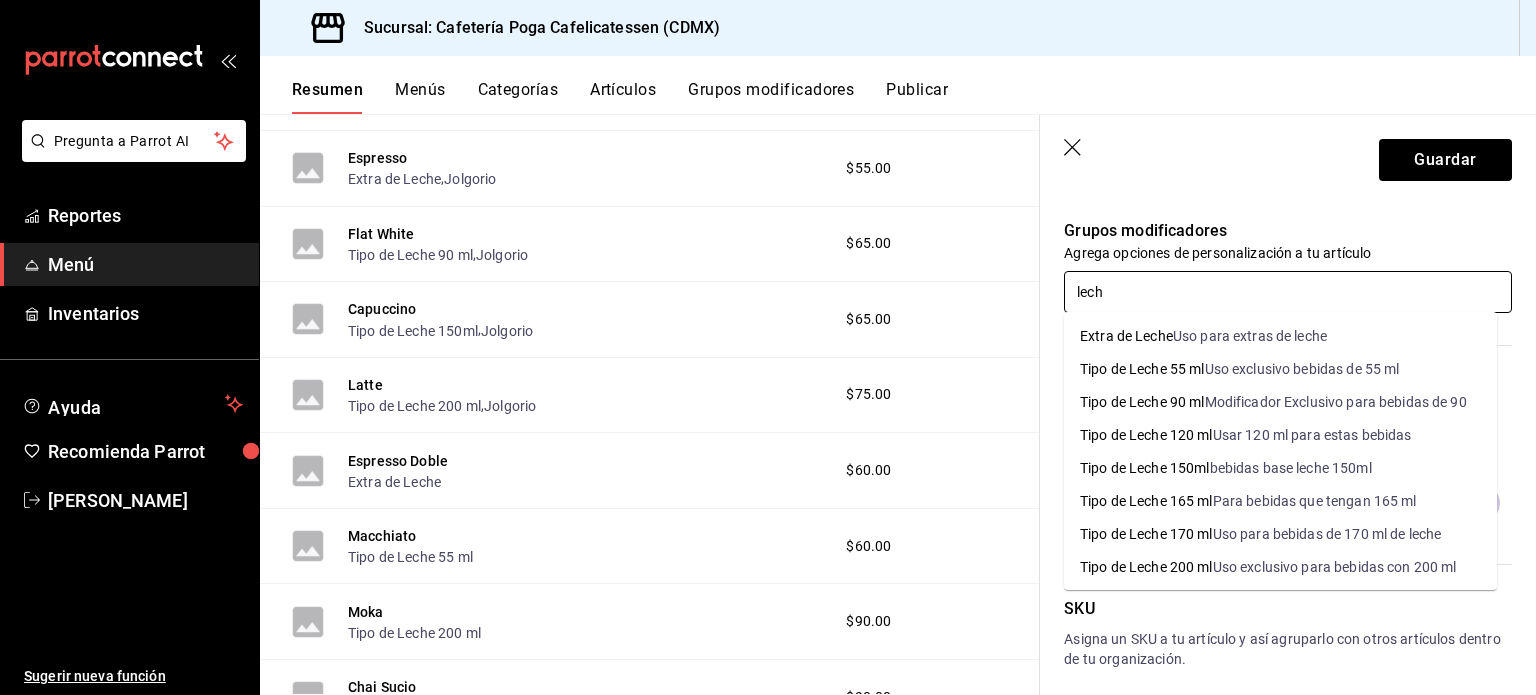 type on "leche" 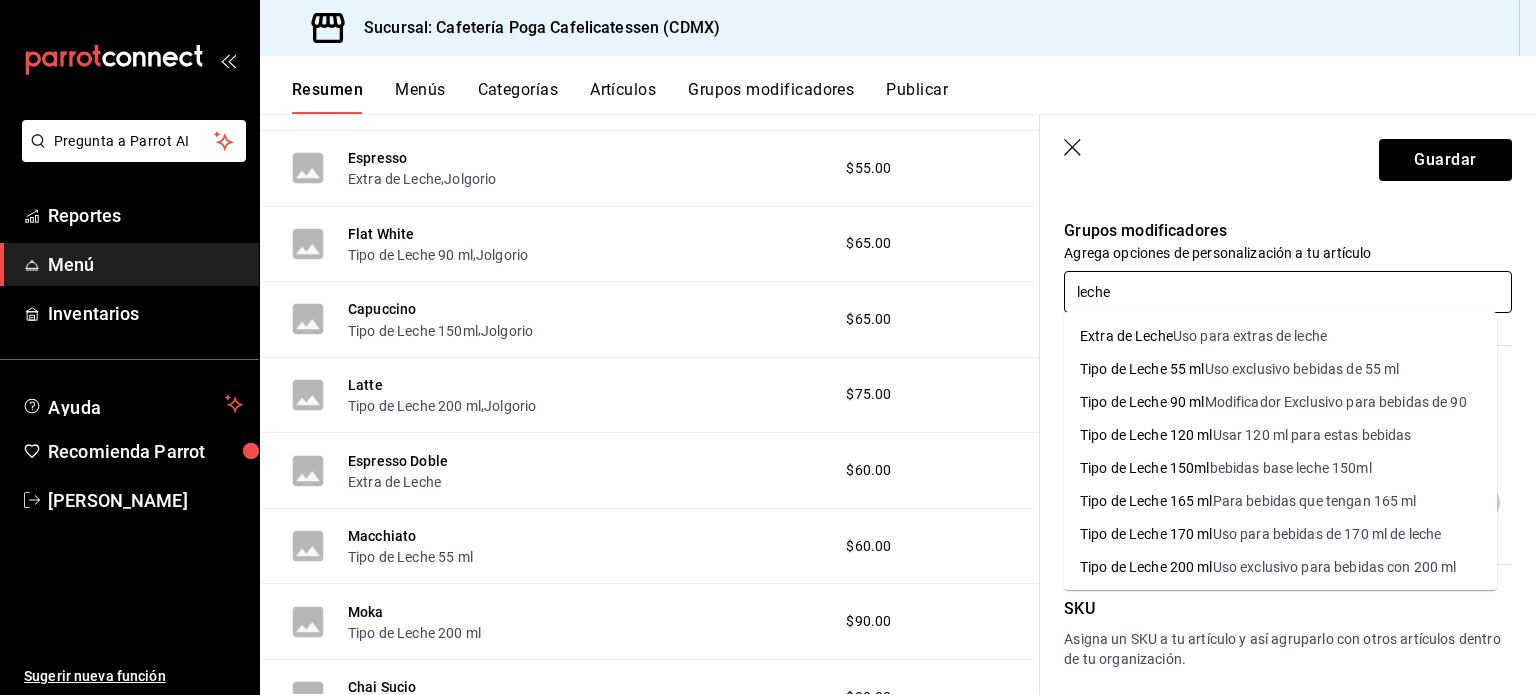 click on "Uso exclusivo bebidas de 55 ml" at bounding box center [1302, 369] 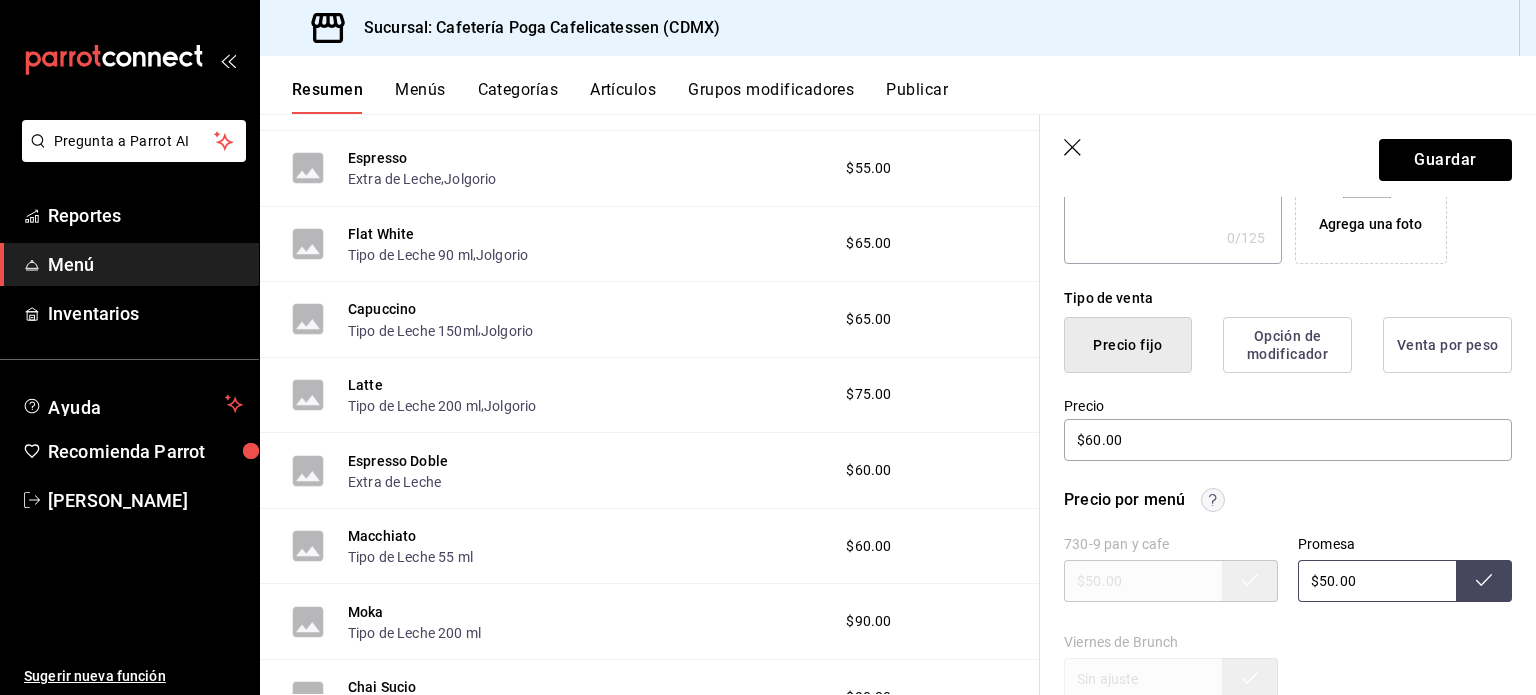 scroll, scrollTop: 0, scrollLeft: 0, axis: both 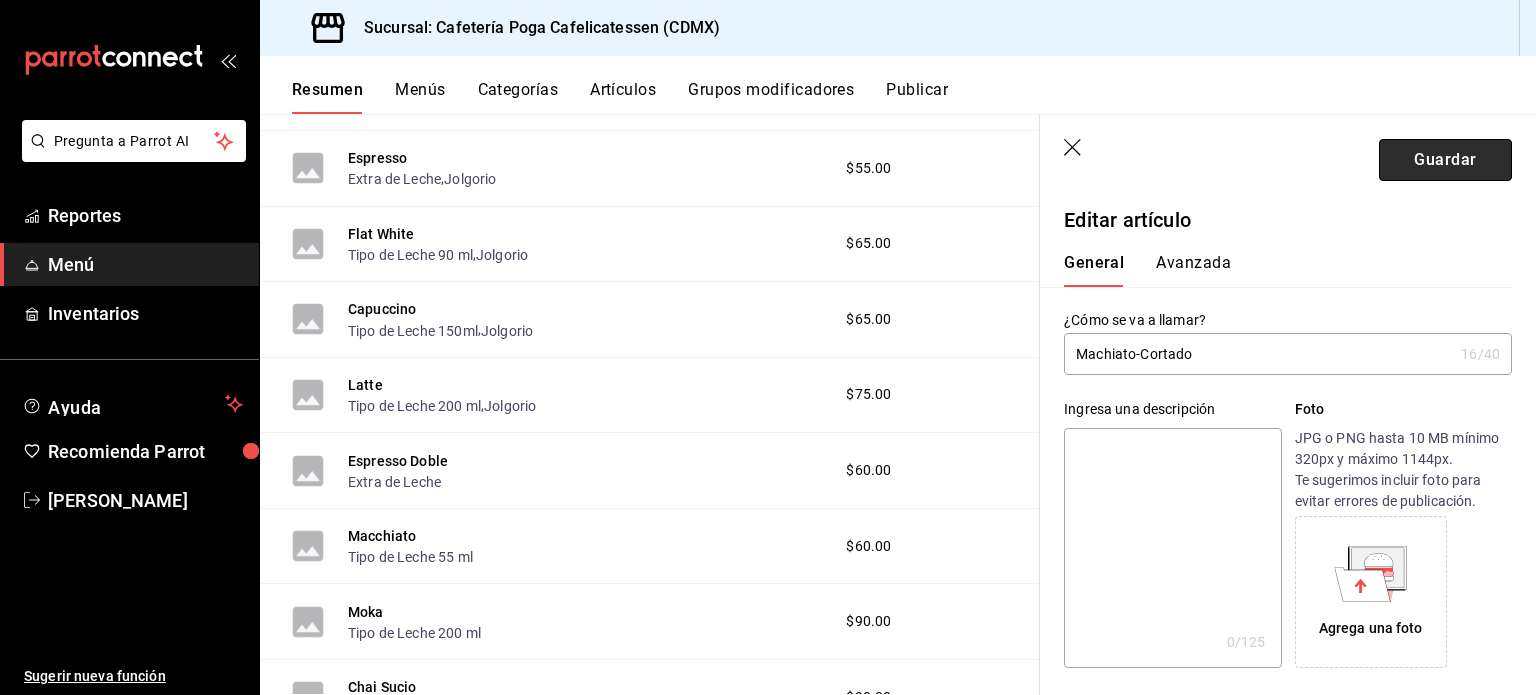 click on "Guardar" at bounding box center (1445, 160) 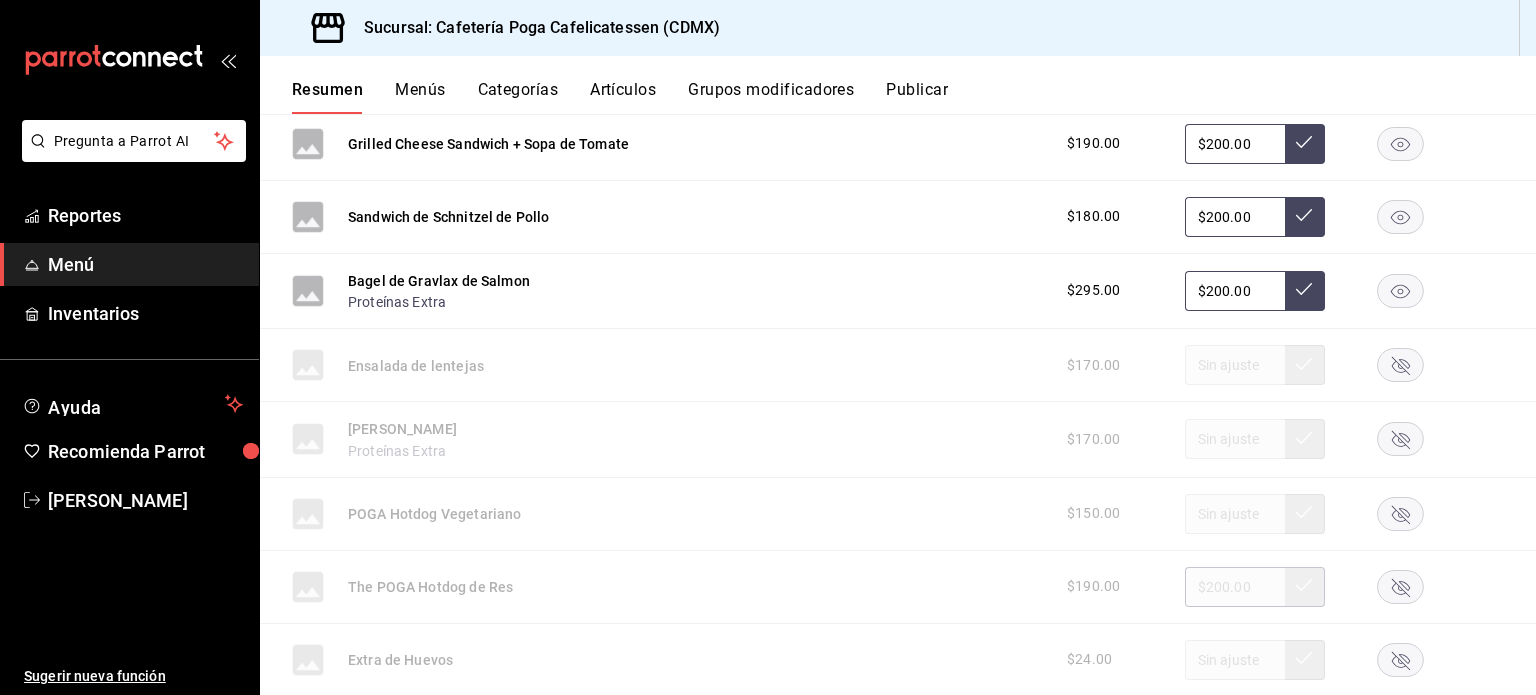 scroll, scrollTop: 0, scrollLeft: 0, axis: both 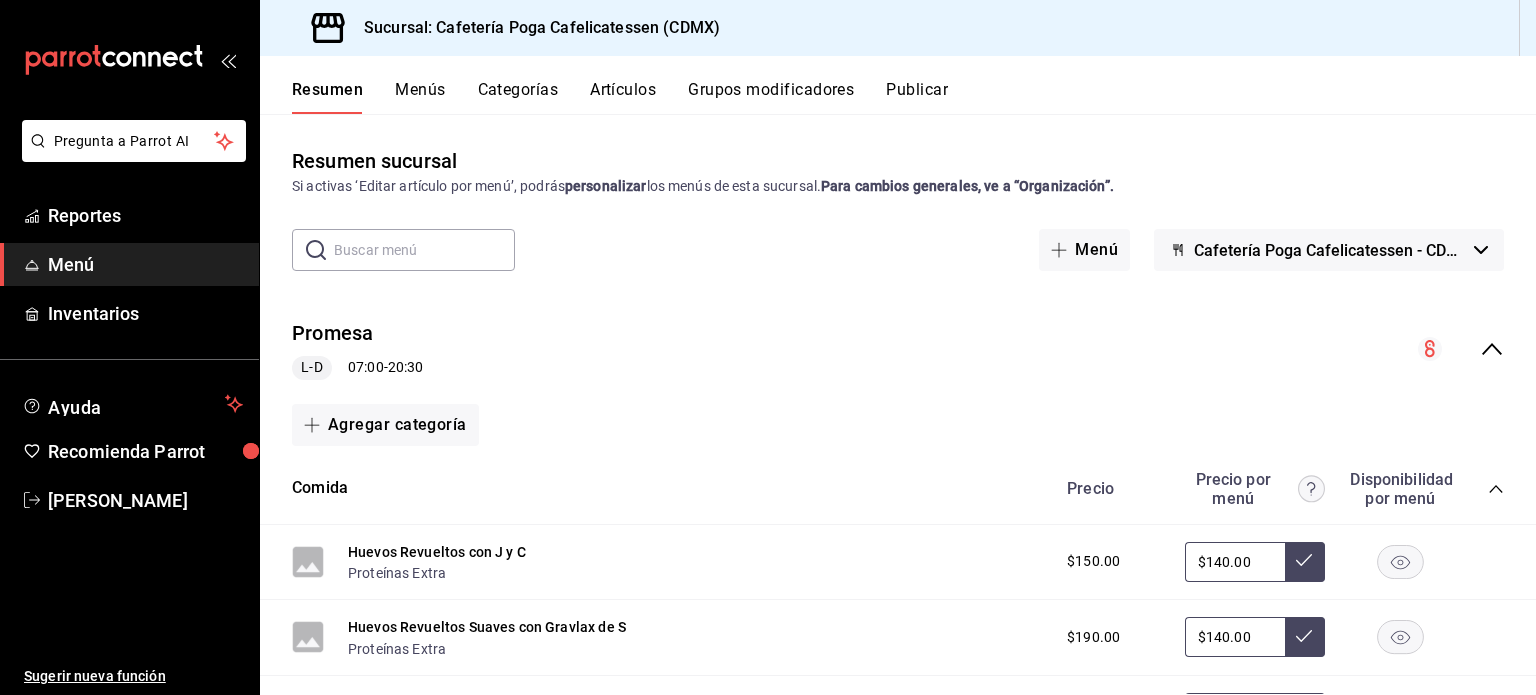 click 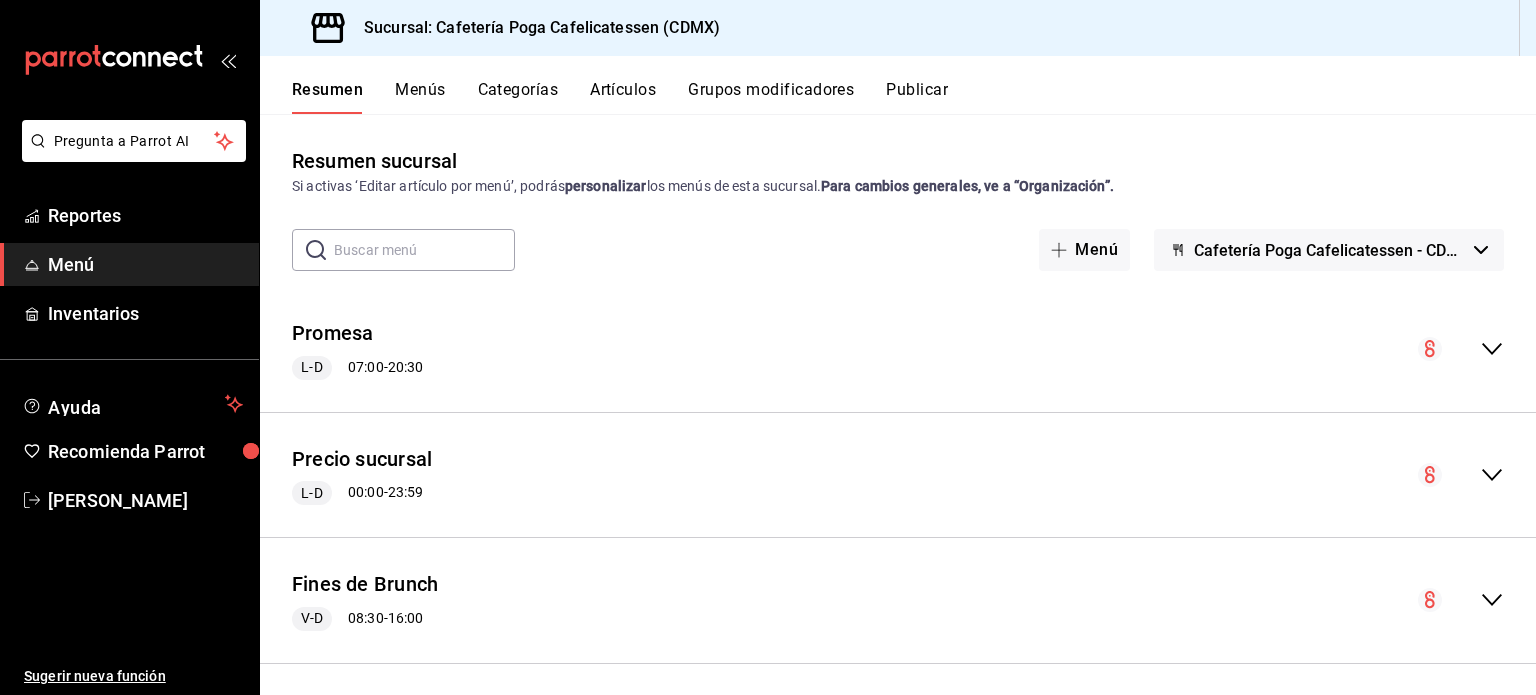 click 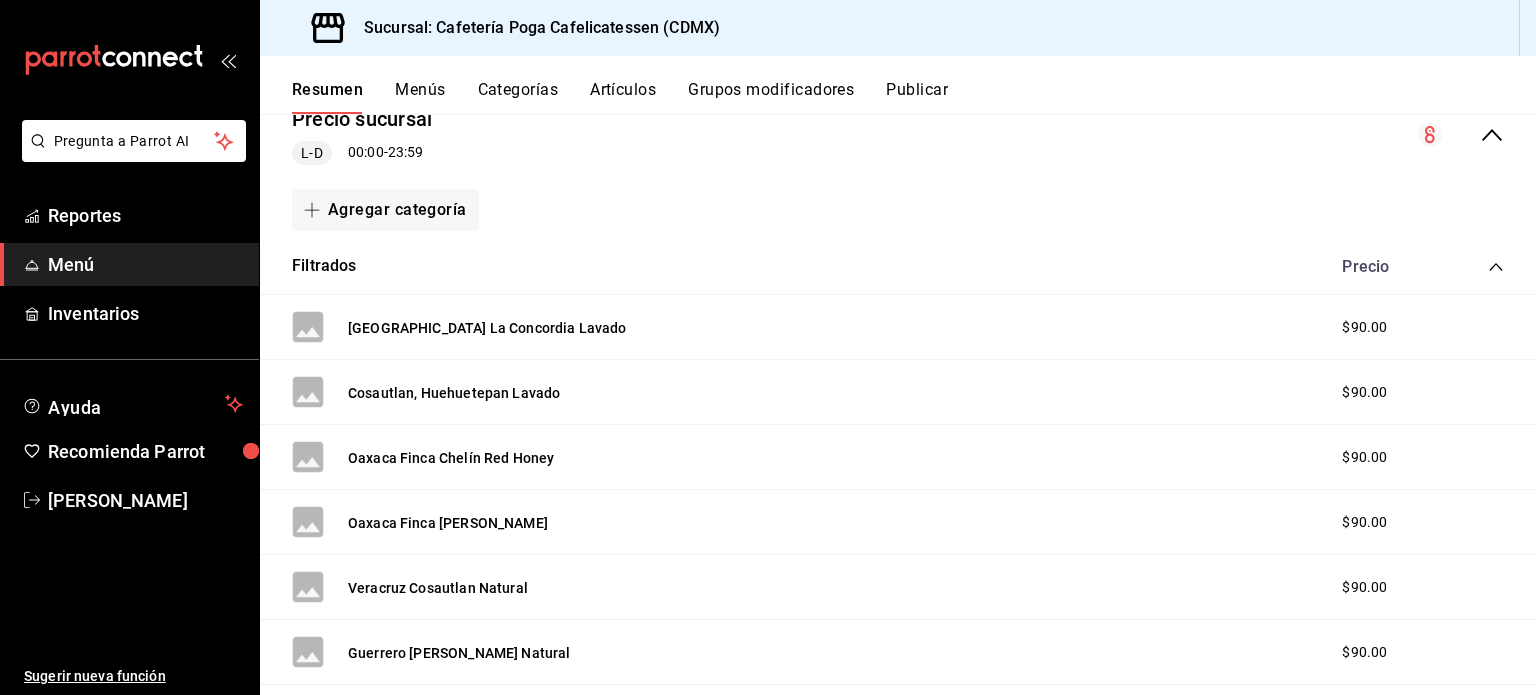 scroll, scrollTop: 342, scrollLeft: 0, axis: vertical 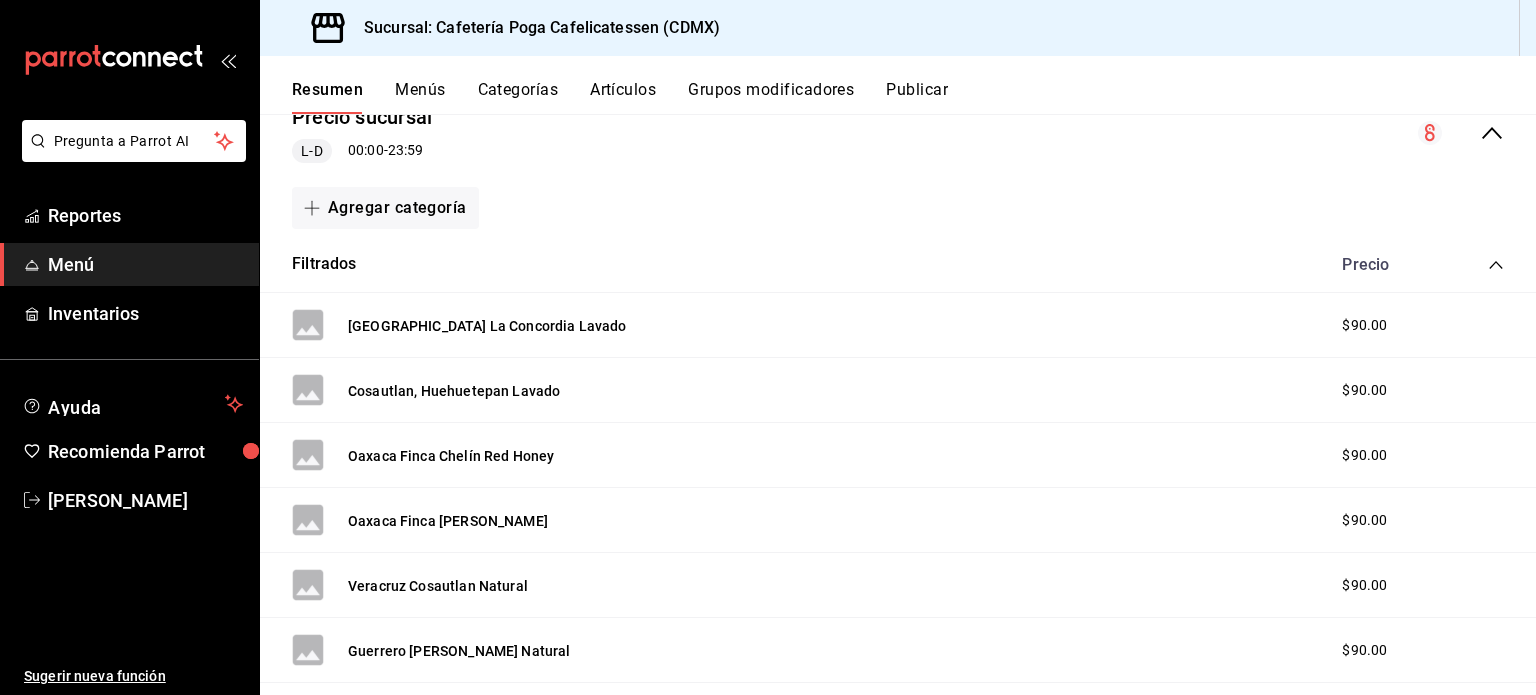 click 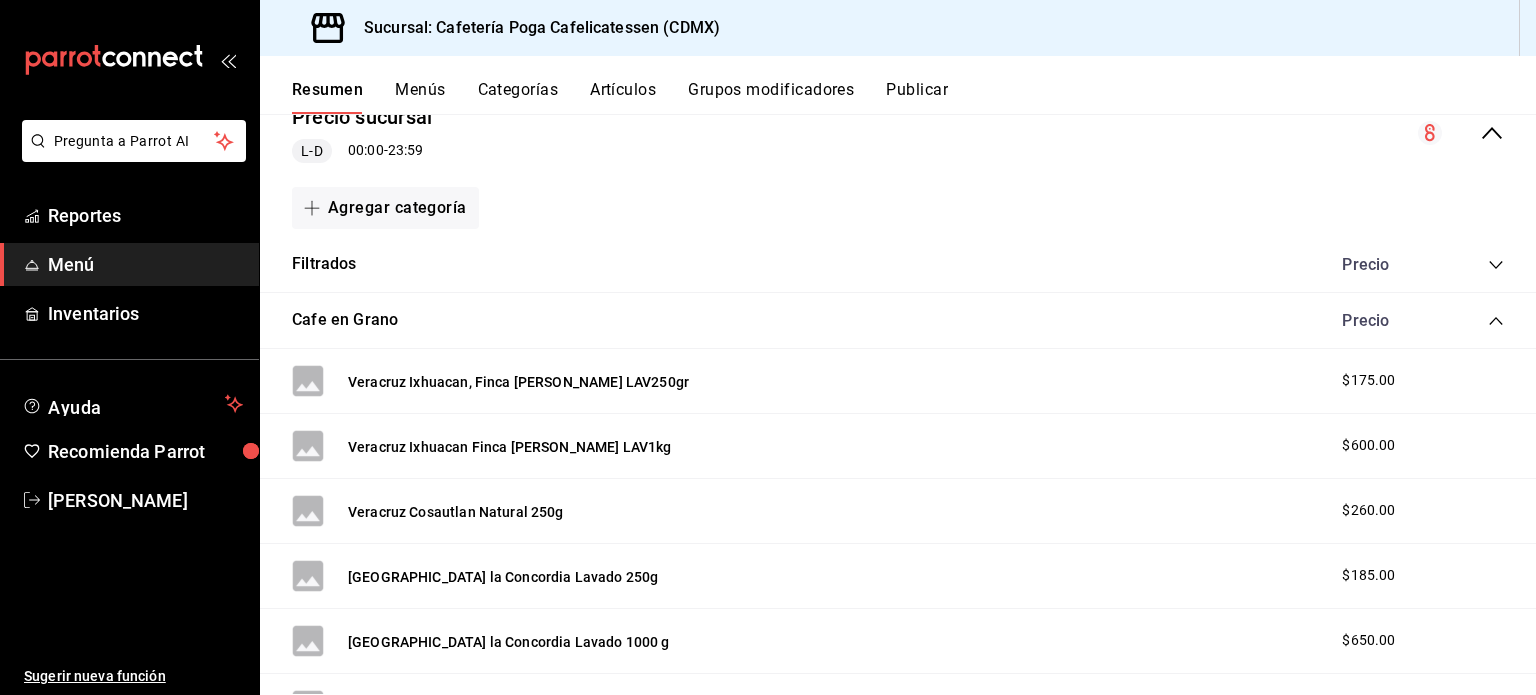 click 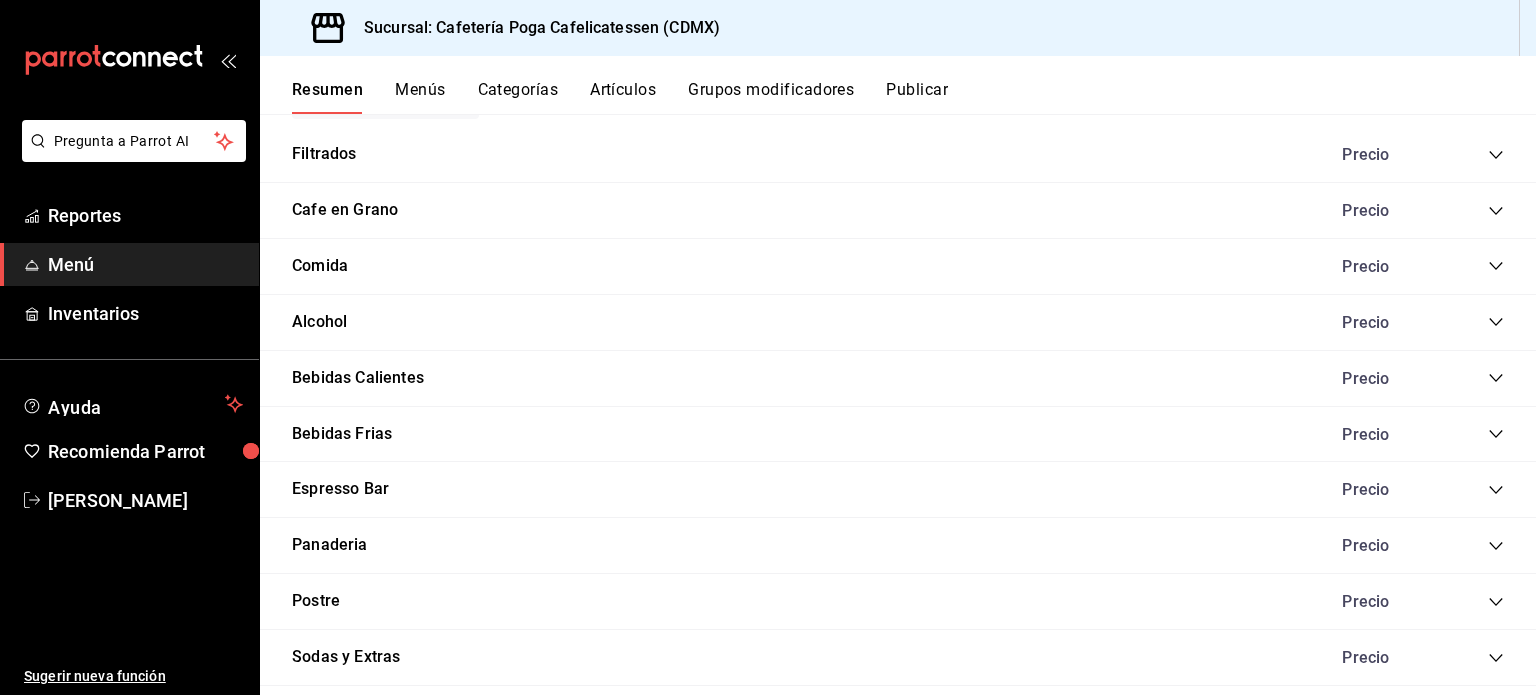 scroll, scrollTop: 448, scrollLeft: 0, axis: vertical 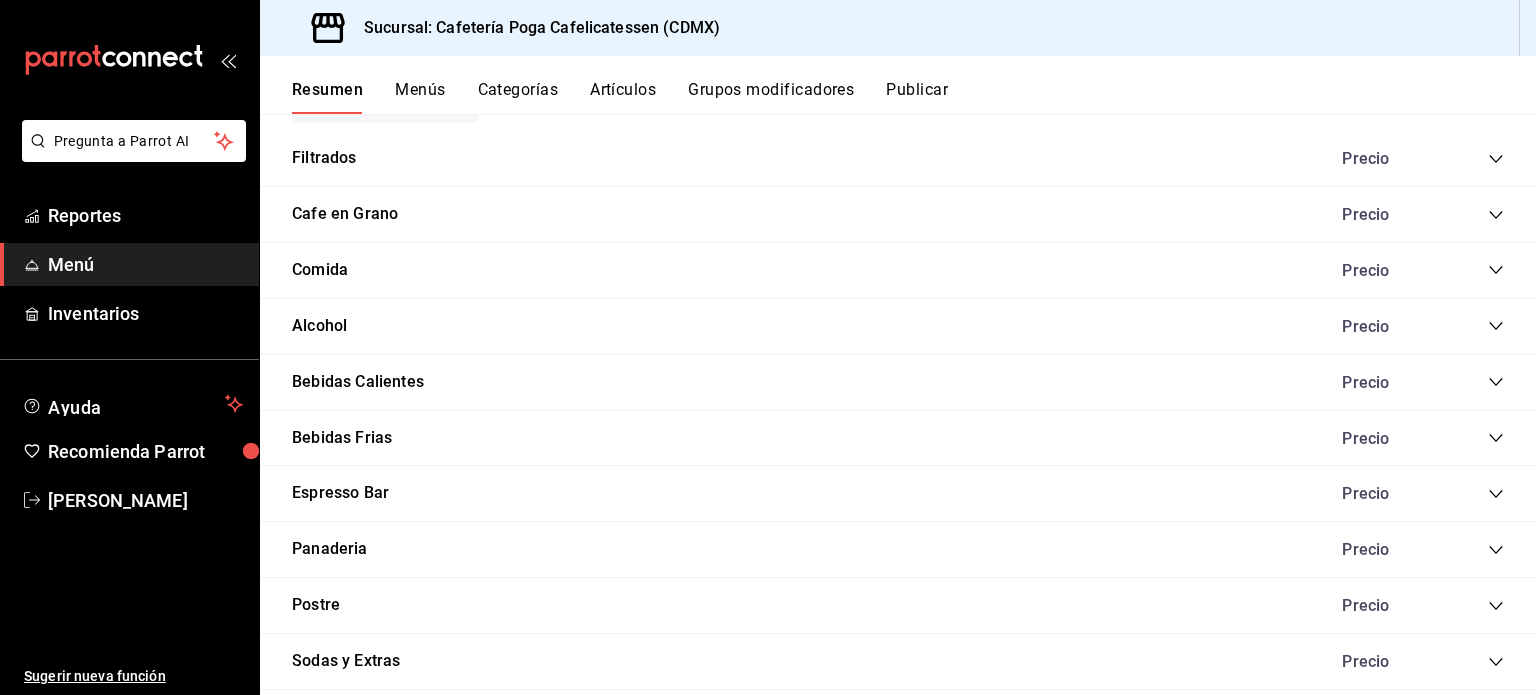 click 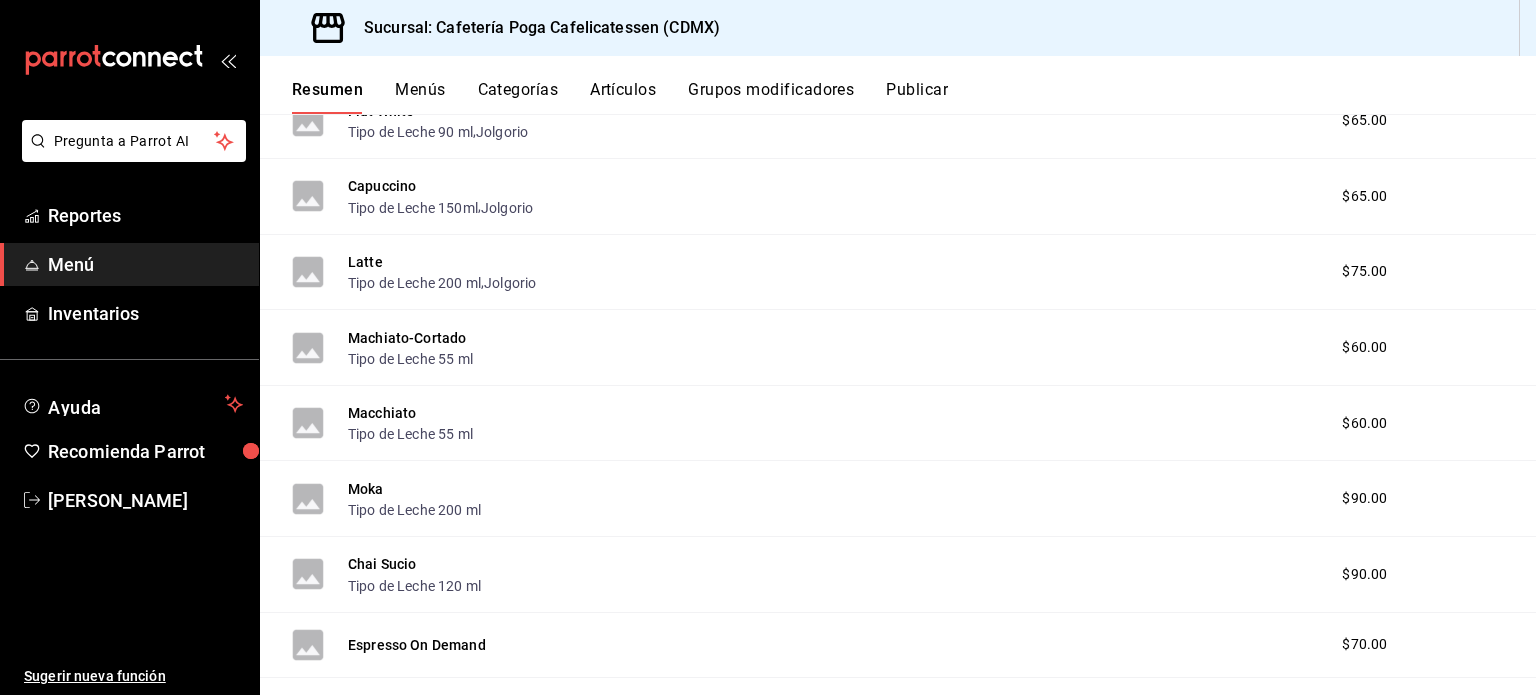 scroll, scrollTop: 1067, scrollLeft: 0, axis: vertical 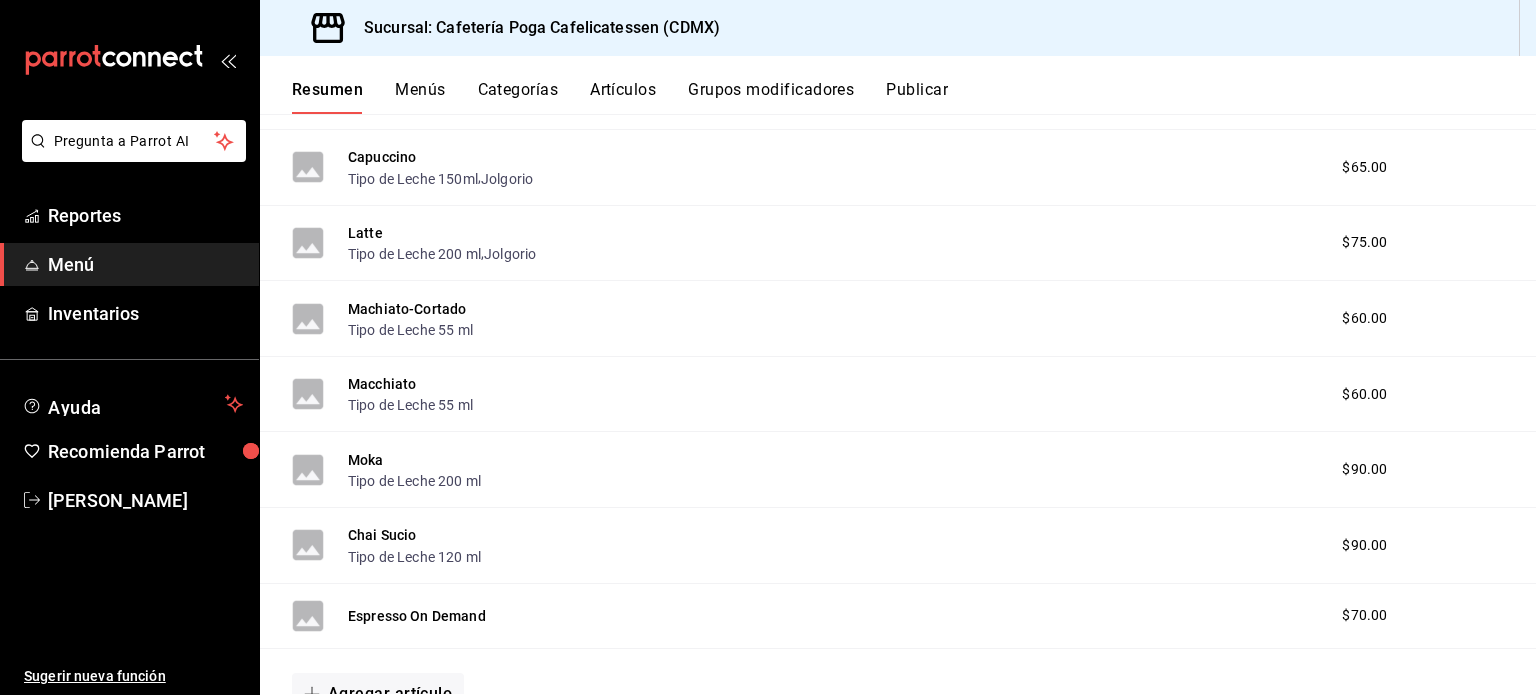 click 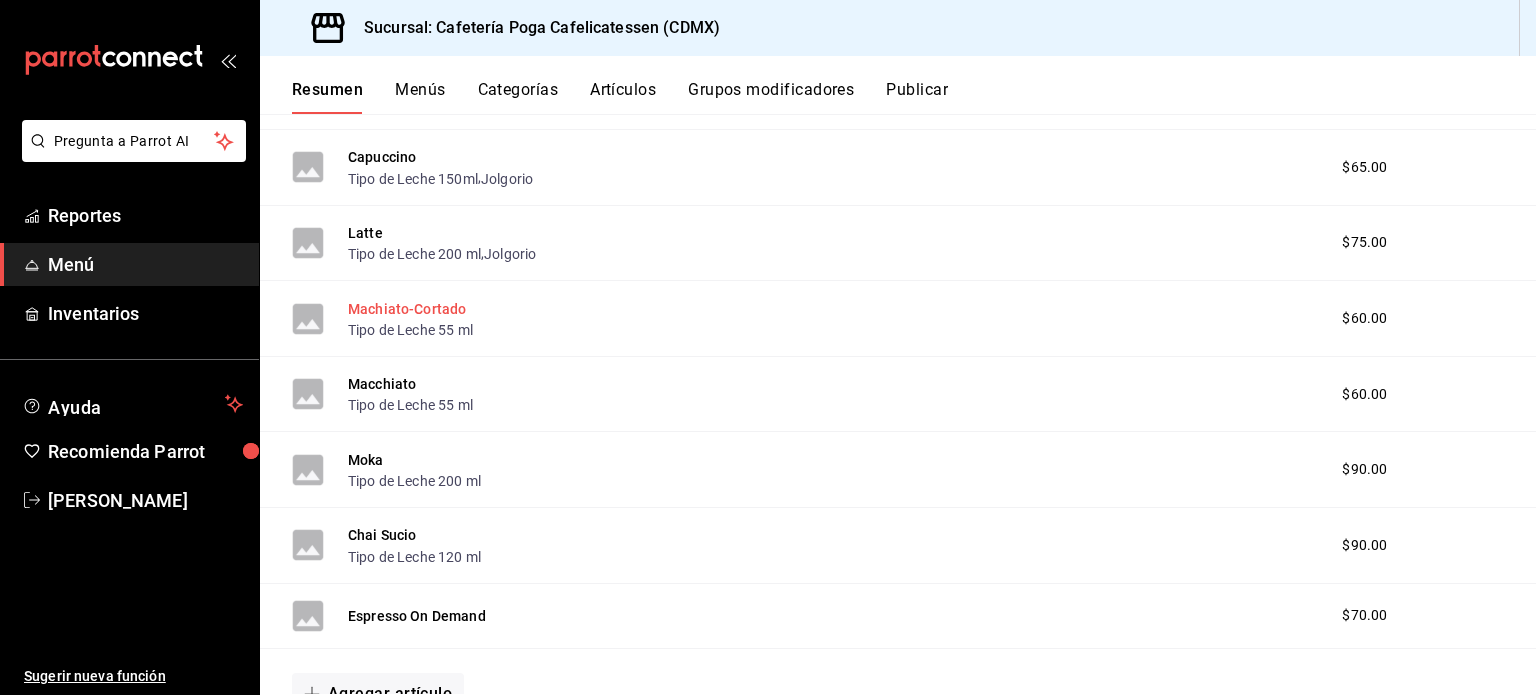click on "Machiato-Cortado" at bounding box center (407, 309) 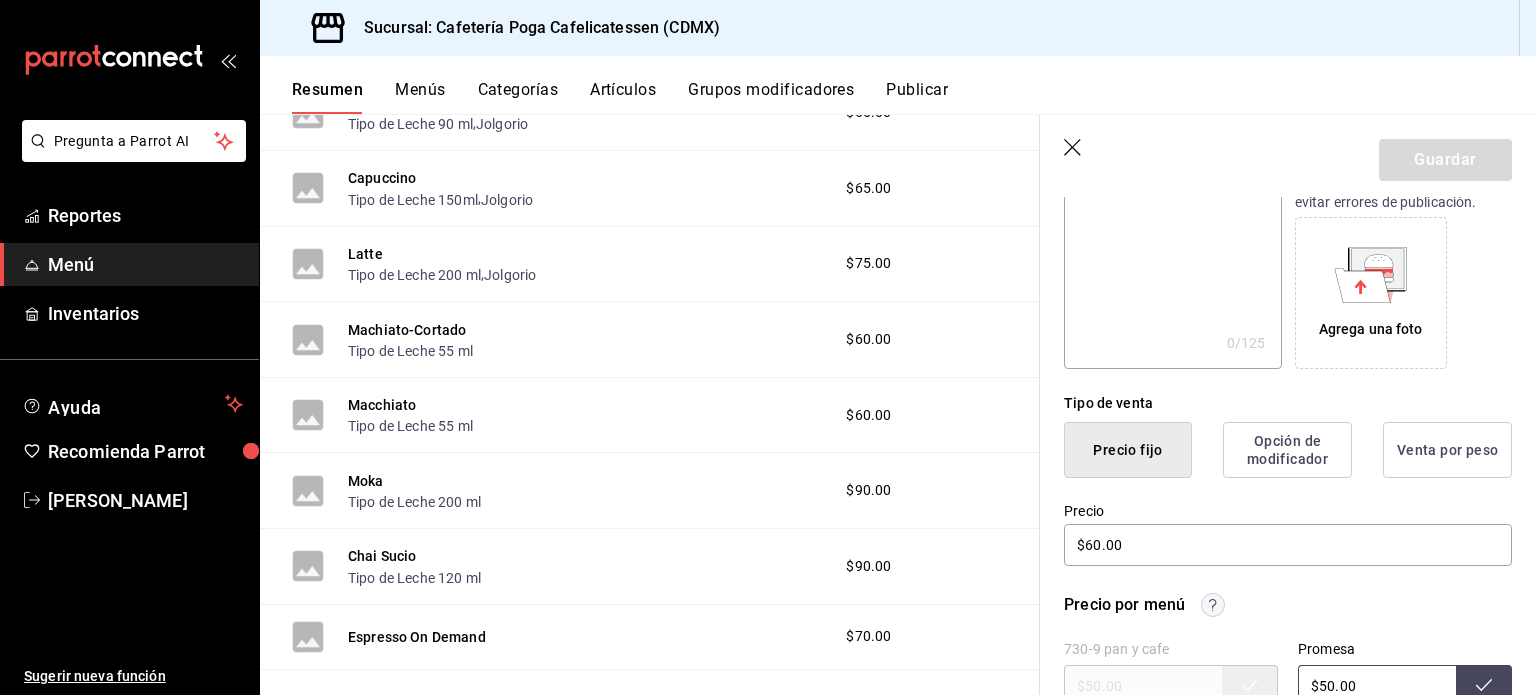 scroll, scrollTop: 0, scrollLeft: 0, axis: both 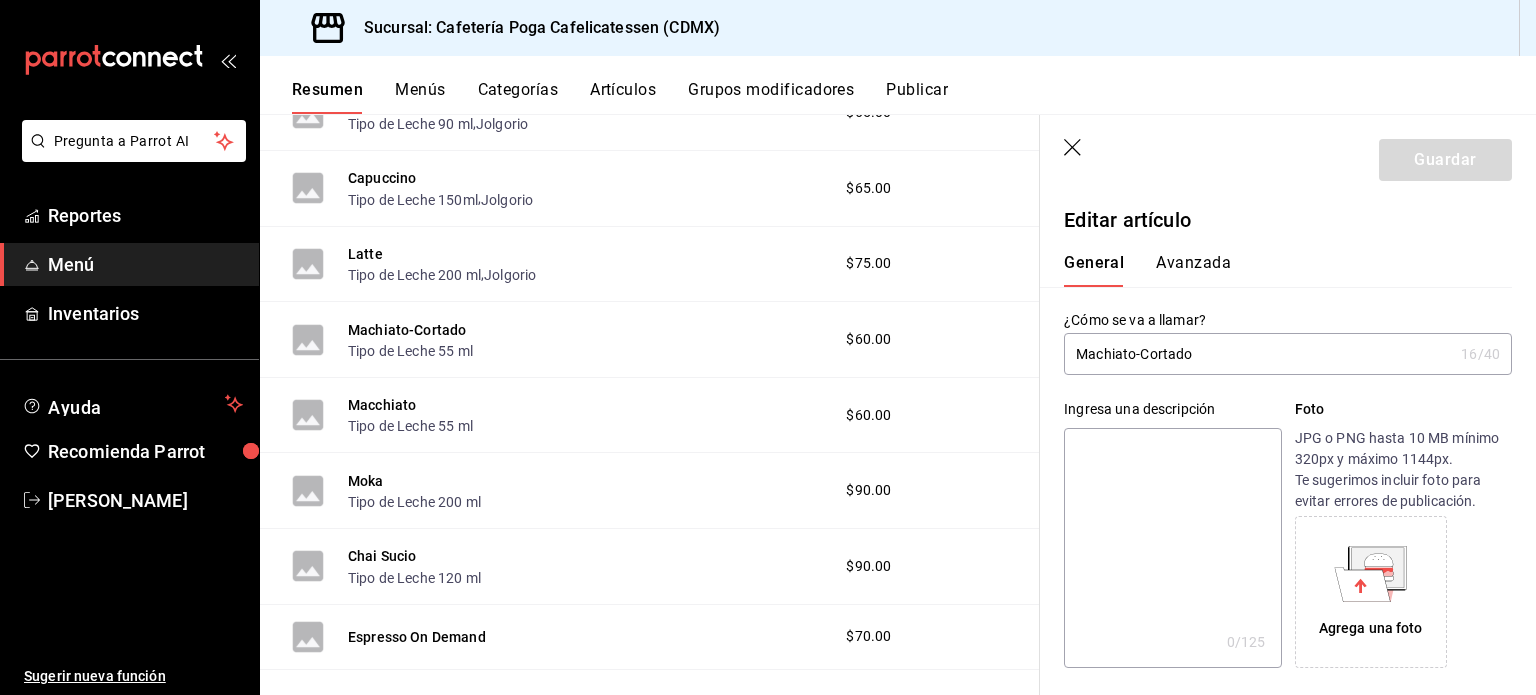 click 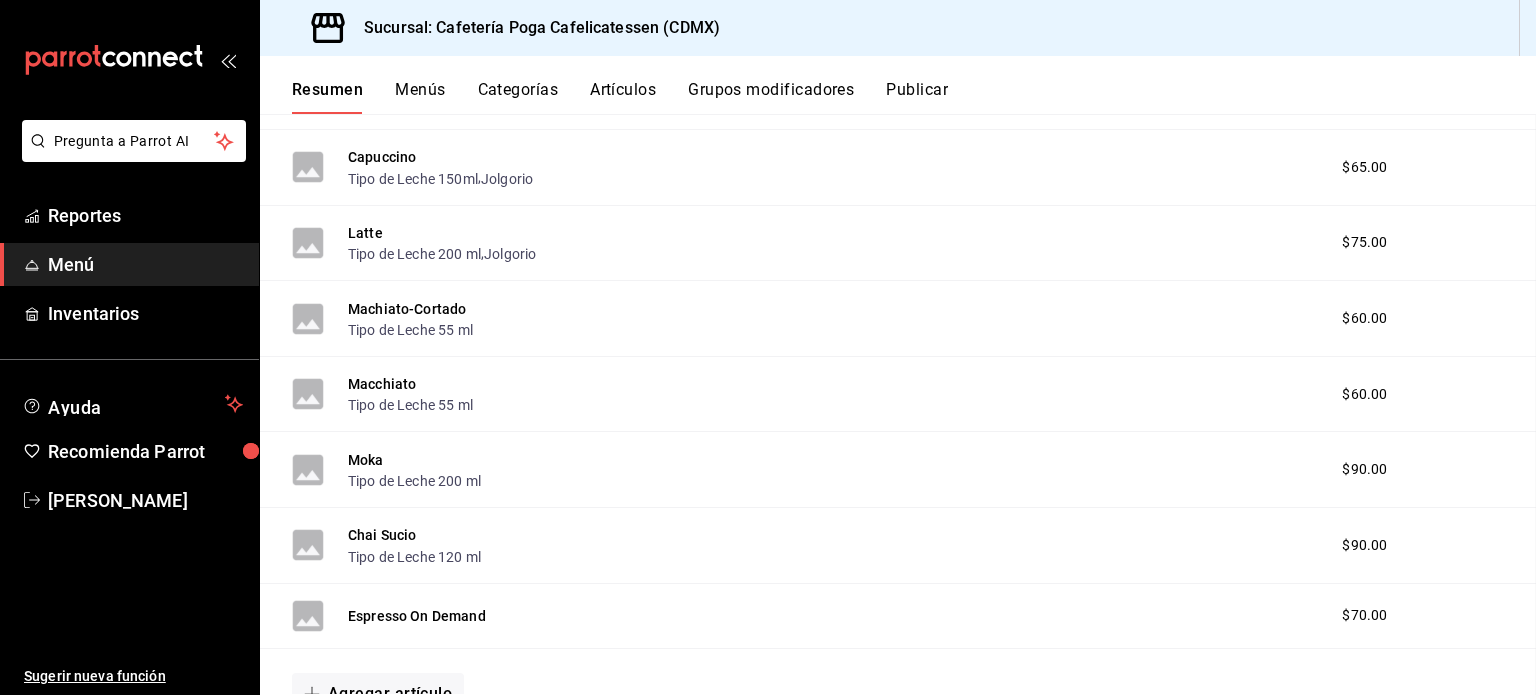 click on "Resumen sucursal Si activas ‘Editar artículo por menú’, podrás  personalizar  los menús de esta sucursal.  Para cambios generales, ve a “Organización”. ​ ​ Menú Cafetería Poga Cafelicatessen - CDMX Promesa L-D 07:00  -  20:30 Agregar categoría Comida Precio Precio por menú   Disponibilidad por menú Huevos Revueltos con J y C Proteínas Extra $150.00 $140.00 Huevos Revueltos Suaves con Gravlax de S Proteínas Extra $190.00 $140.00 Huevos Revueltos Suaves con Pastrami Proteínas Extra $230.00 $140.00 Benedictinos con Aguacate Proteínas Extra $180.00 $140.00 Sandwich de Pastrami Proteínas Extra $295.00 $200.00 Grilled Cheese Sandwich + Sopa de Tomate $190.00 $200.00 Sandwich de Schnitzel de Pollo $180.00 $200.00 Bagel de Gravlax de Salmon Proteínas Extra $295.00 $200.00 Ensalada de lentejas $170.00 Ensalada Cesar Proteínas Extra $170.00 POGA Hotdog Vegetariano $150.00 The POGA Hotdog de Res $190.00 $200.00 Extra de Huevos $24.00 Pan Francés $180.00 Tosta de aguacate con gravlax $220.00" at bounding box center [898, 404] 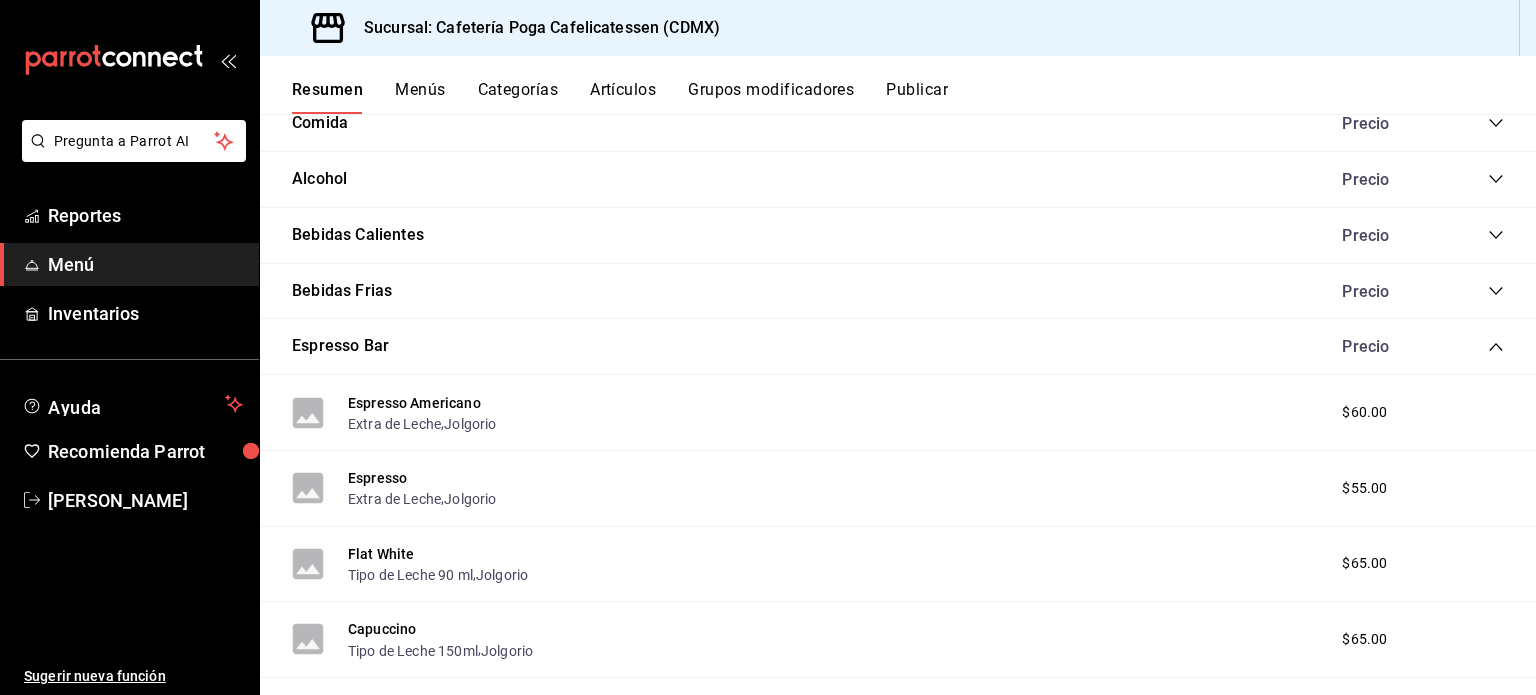 scroll, scrollTop: 594, scrollLeft: 0, axis: vertical 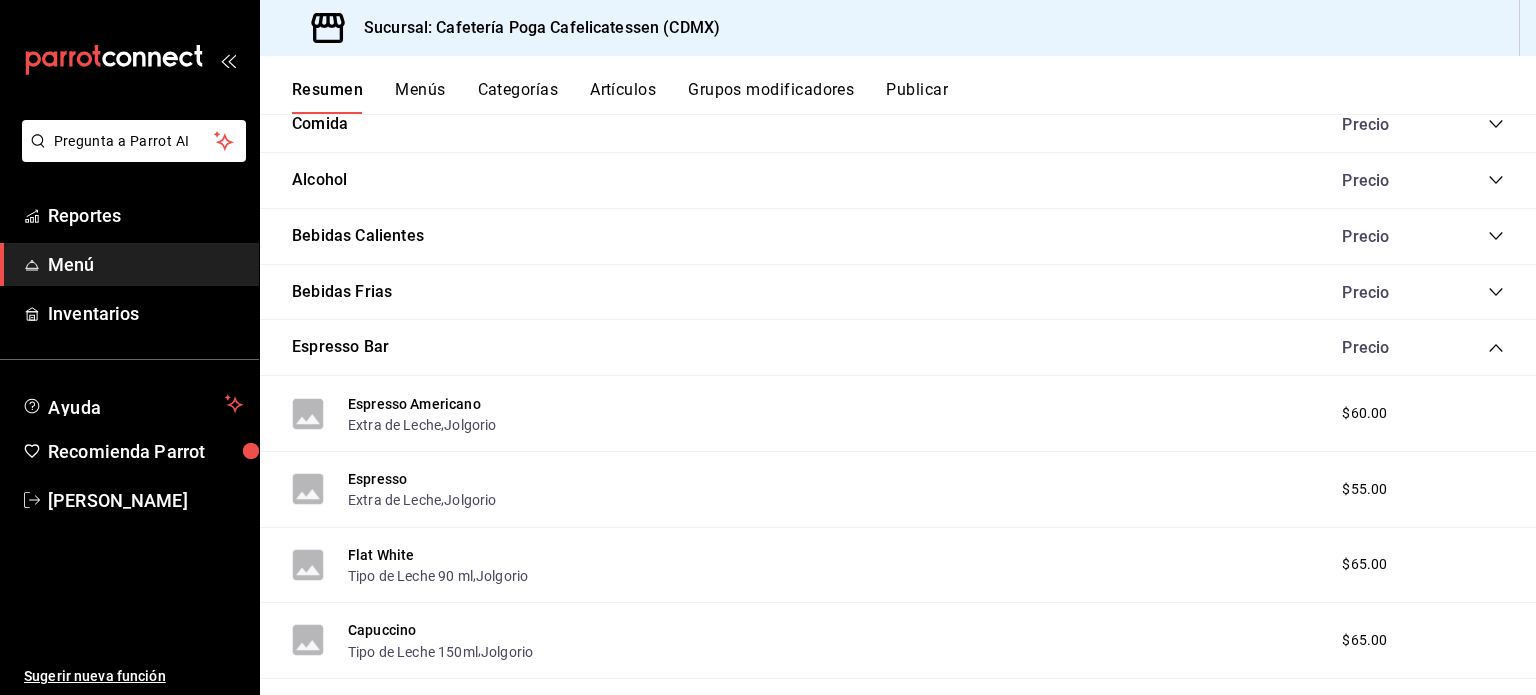 click on "Artículos" at bounding box center [623, 97] 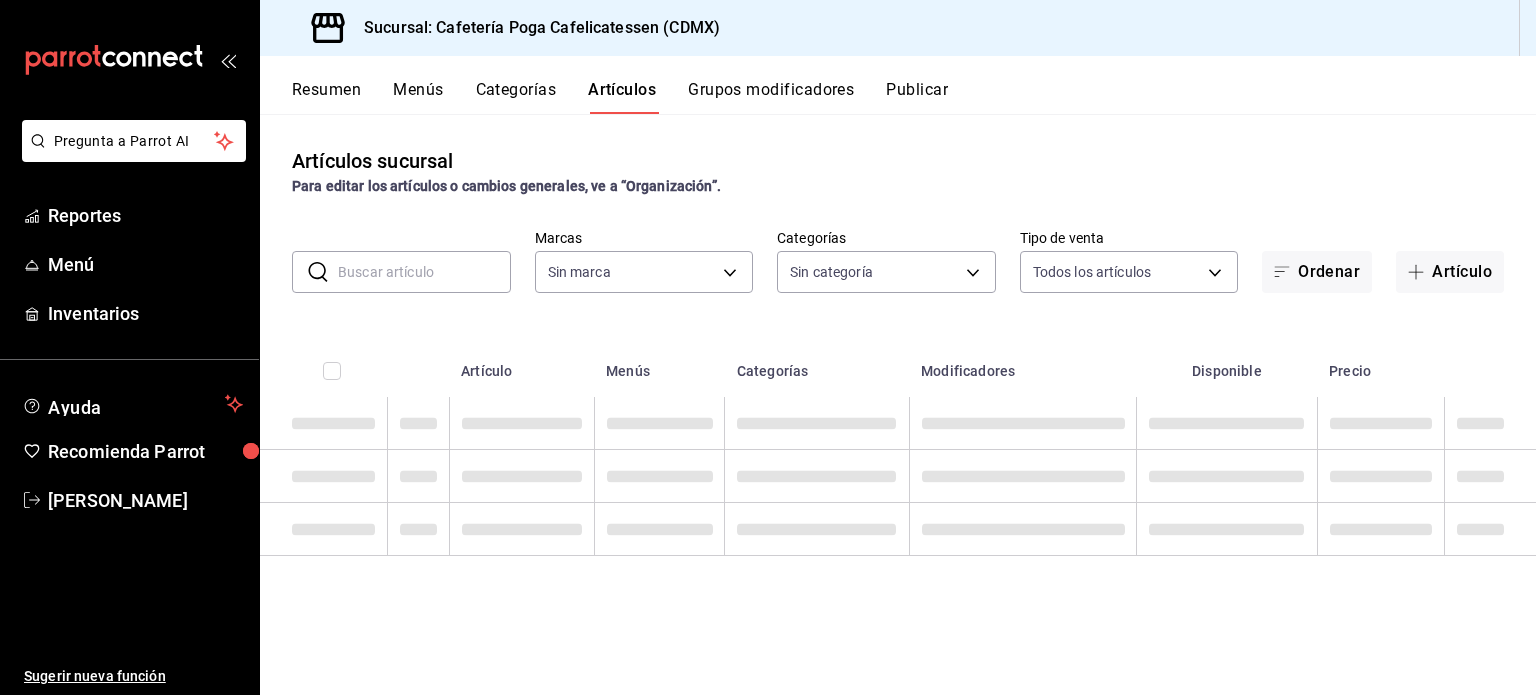 type on "40477ebc-11b7-44c8-b41f-e9c27c277bfa" 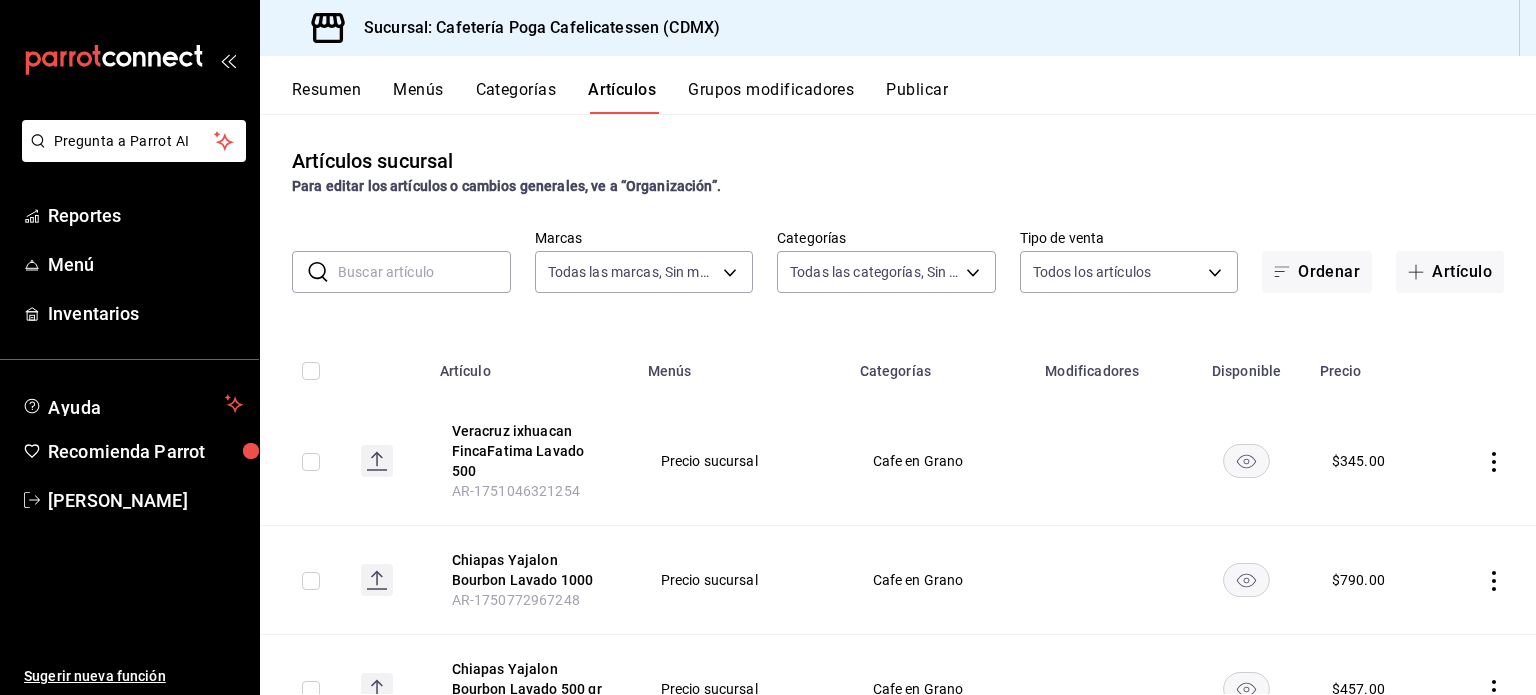type on "5e5a06cc-9818-4f10-9947-d13ce7998e25,90c4a35c-cf9e-4c3f-a7db-b9996f6aa105,277ef6cc-a924-4f2d-ac69-7574363544cc,5849b316-7f08-467f-b0b3-07aff14a4819,2888ca4d-07c4-4f40-9074-1b0ceeacb67a,7552a97f-df82-4c73-b43e-0d96abb62382,7cb6822e-692e-4bd1-b439-6c795de79258,47fe21cc-fb48-4065-92f9-69946b1ed554,a708d5b1-5036-44b4-8131-95e3ece86a95,207fc35c-2865-4791-b6e9-541f1301e33c,ceb8411a-63c3-4d86-9c81-bdeac325207e" 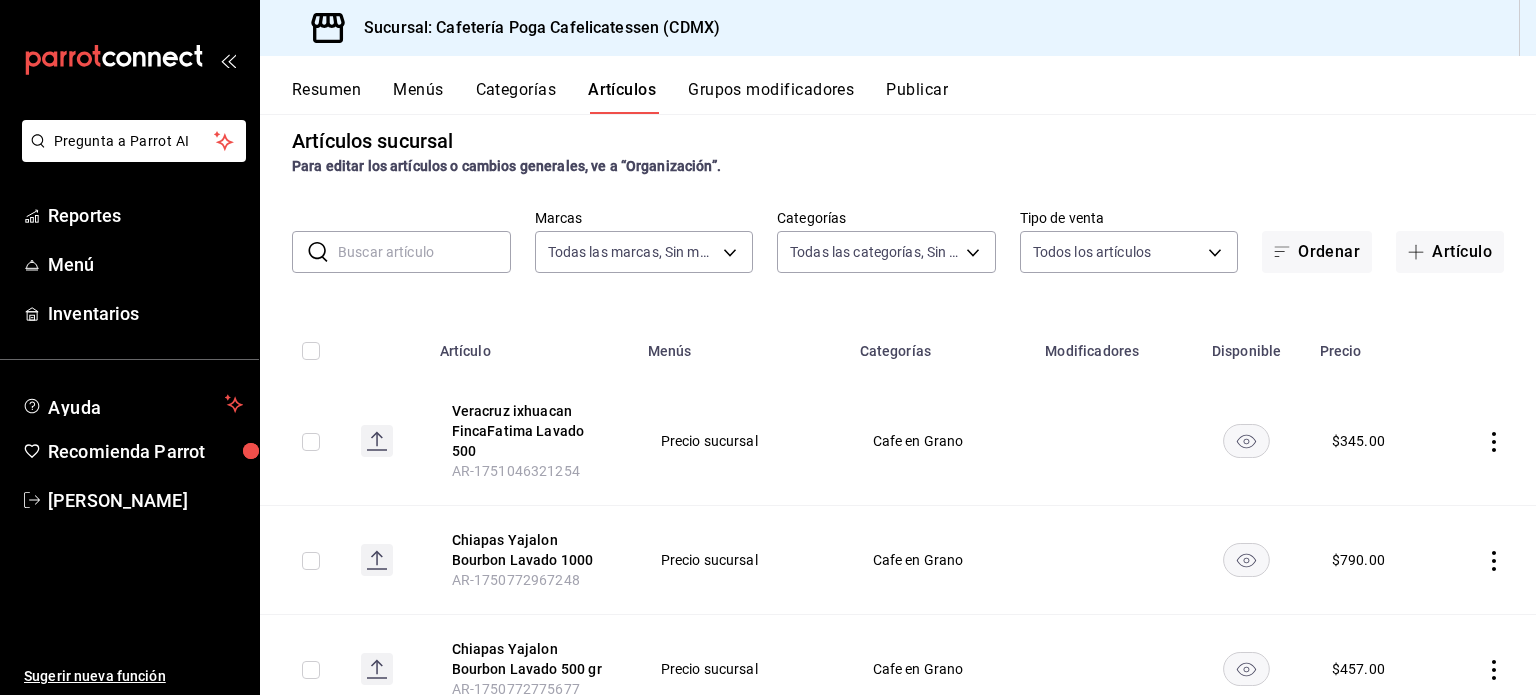 scroll, scrollTop: 0, scrollLeft: 0, axis: both 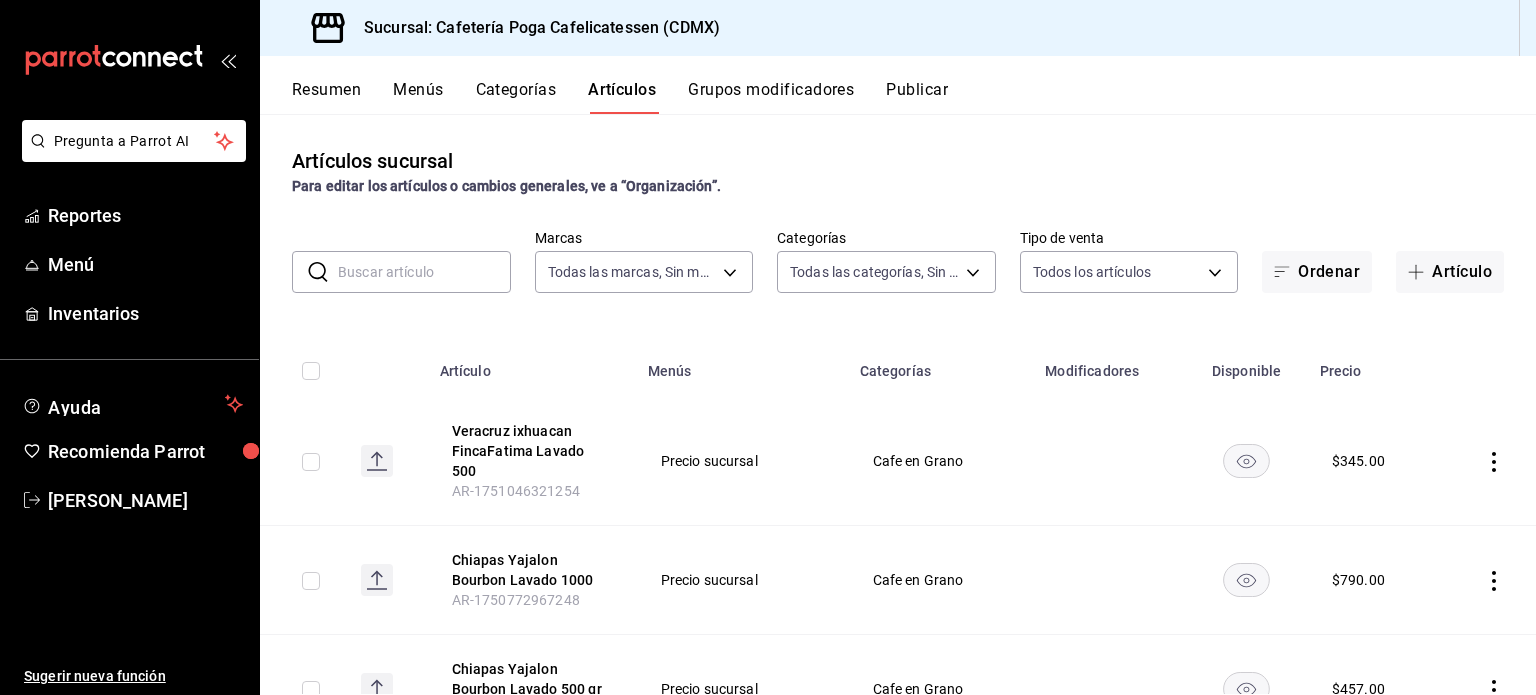 click at bounding box center [424, 272] 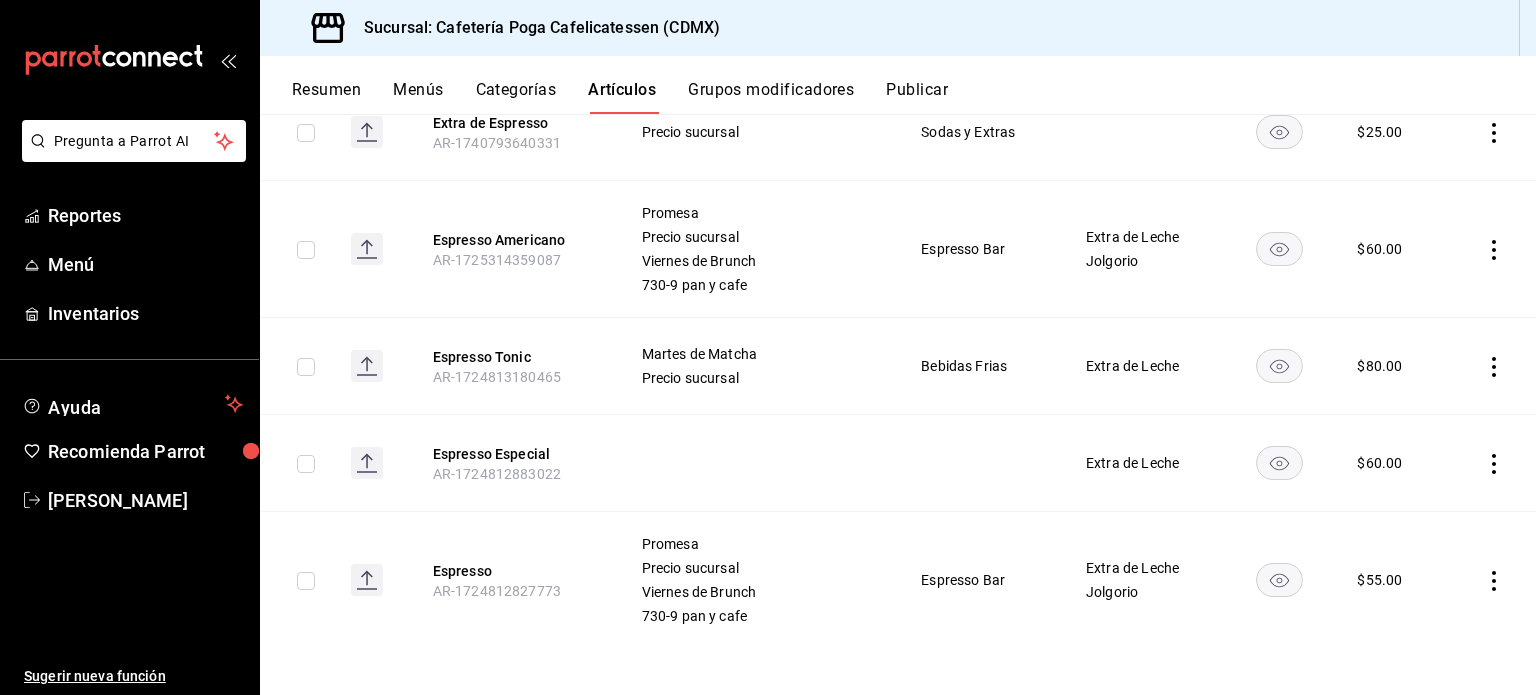 scroll, scrollTop: 0, scrollLeft: 0, axis: both 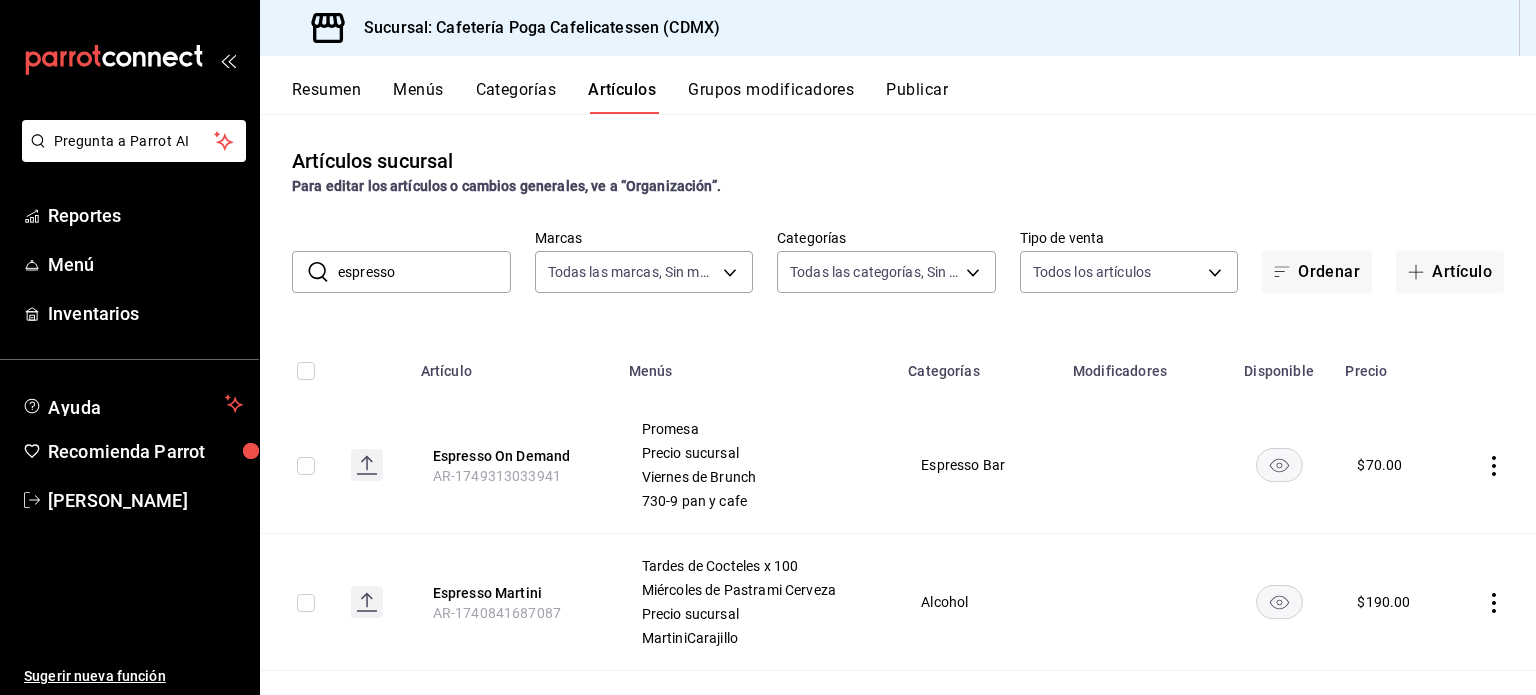 click on "espresso" at bounding box center (424, 272) 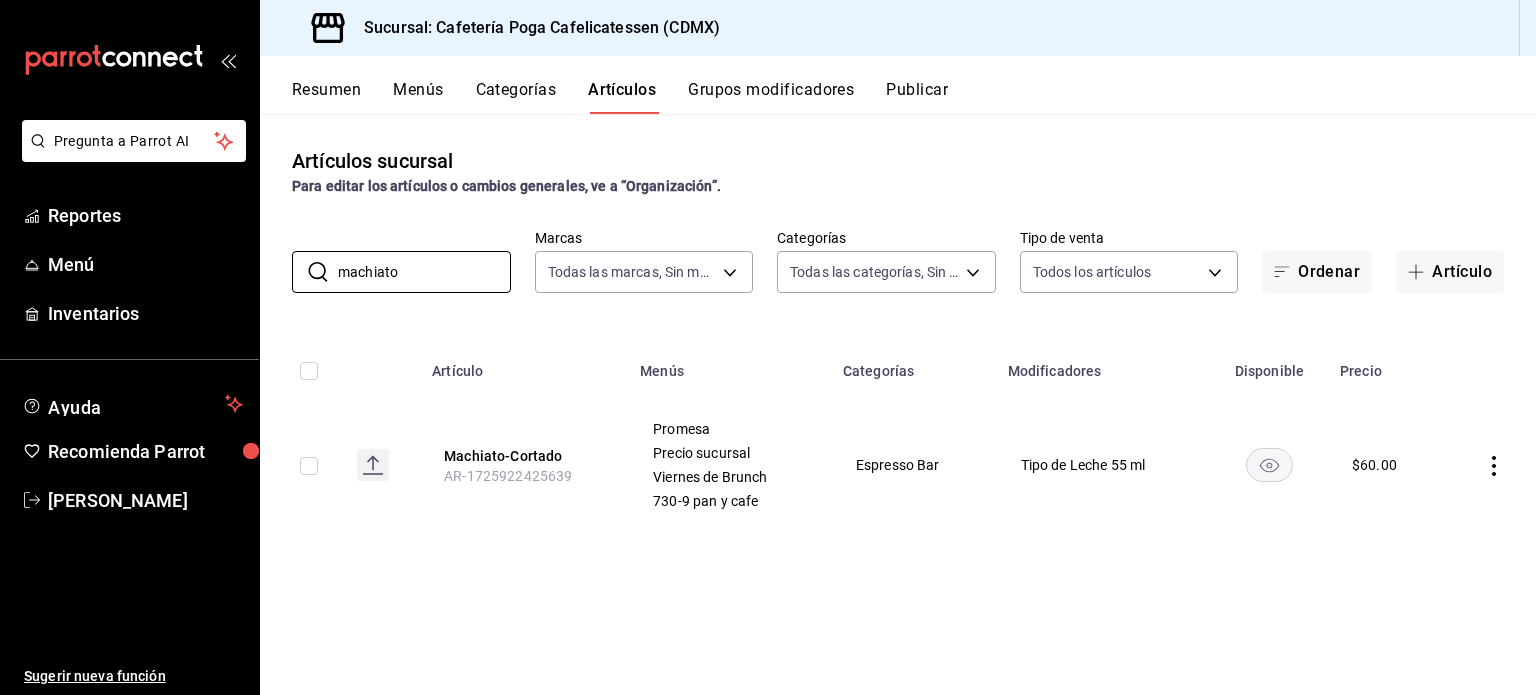 type on "machiato" 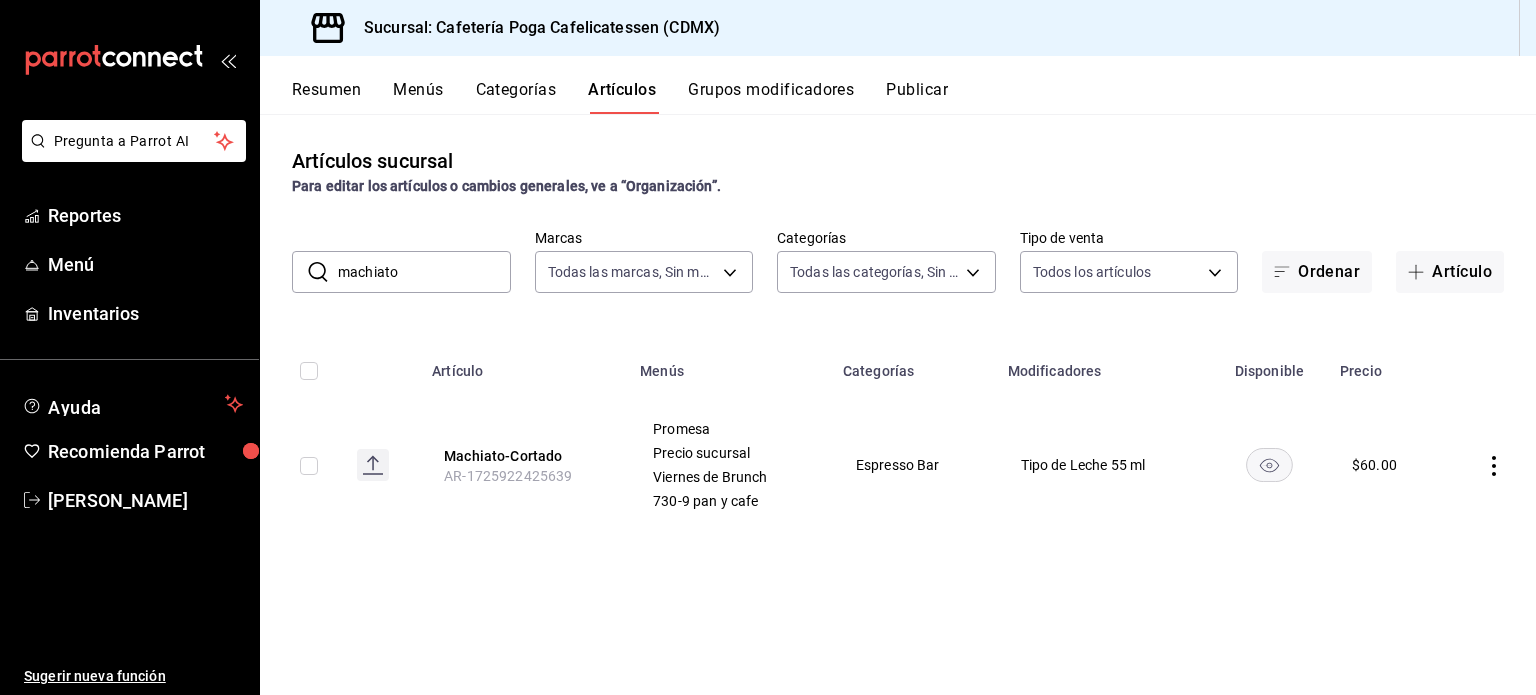 click at bounding box center [309, 466] 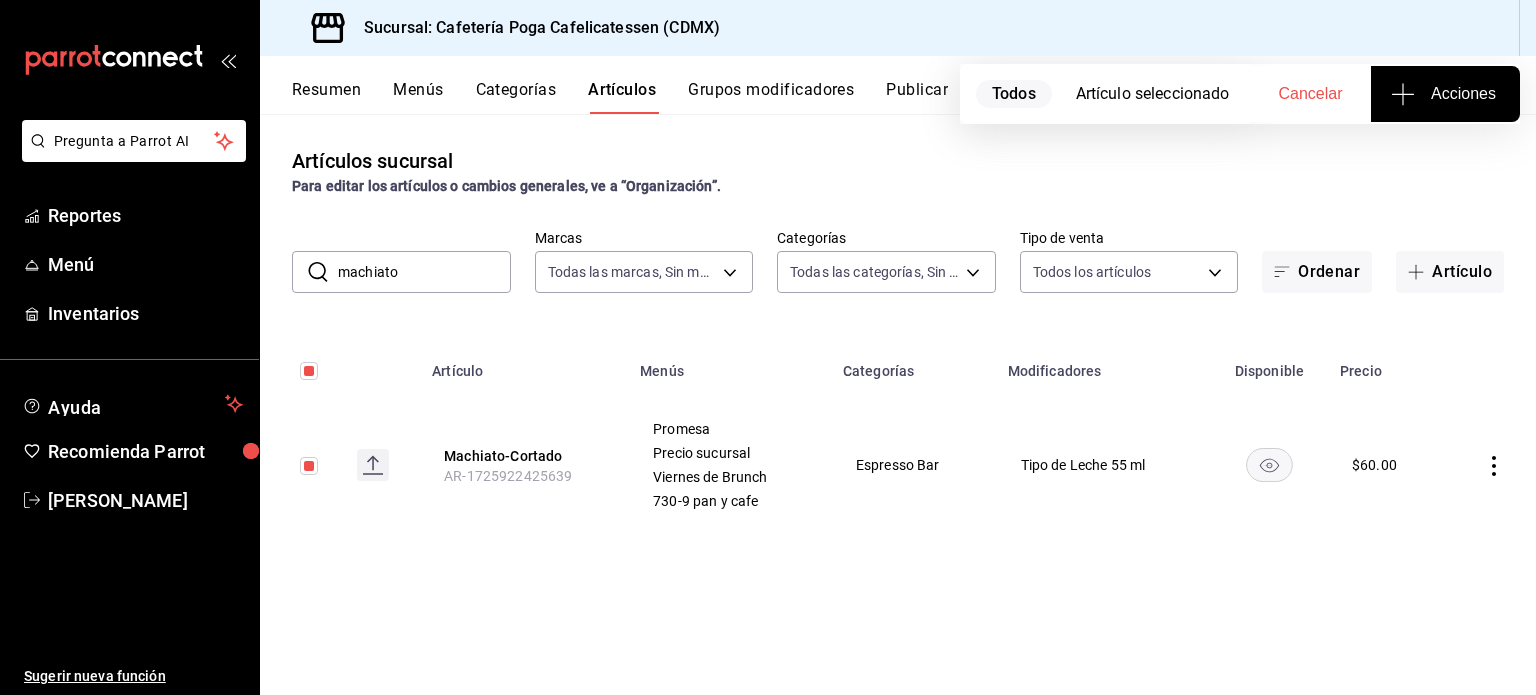click on "Acciones" at bounding box center (1445, 94) 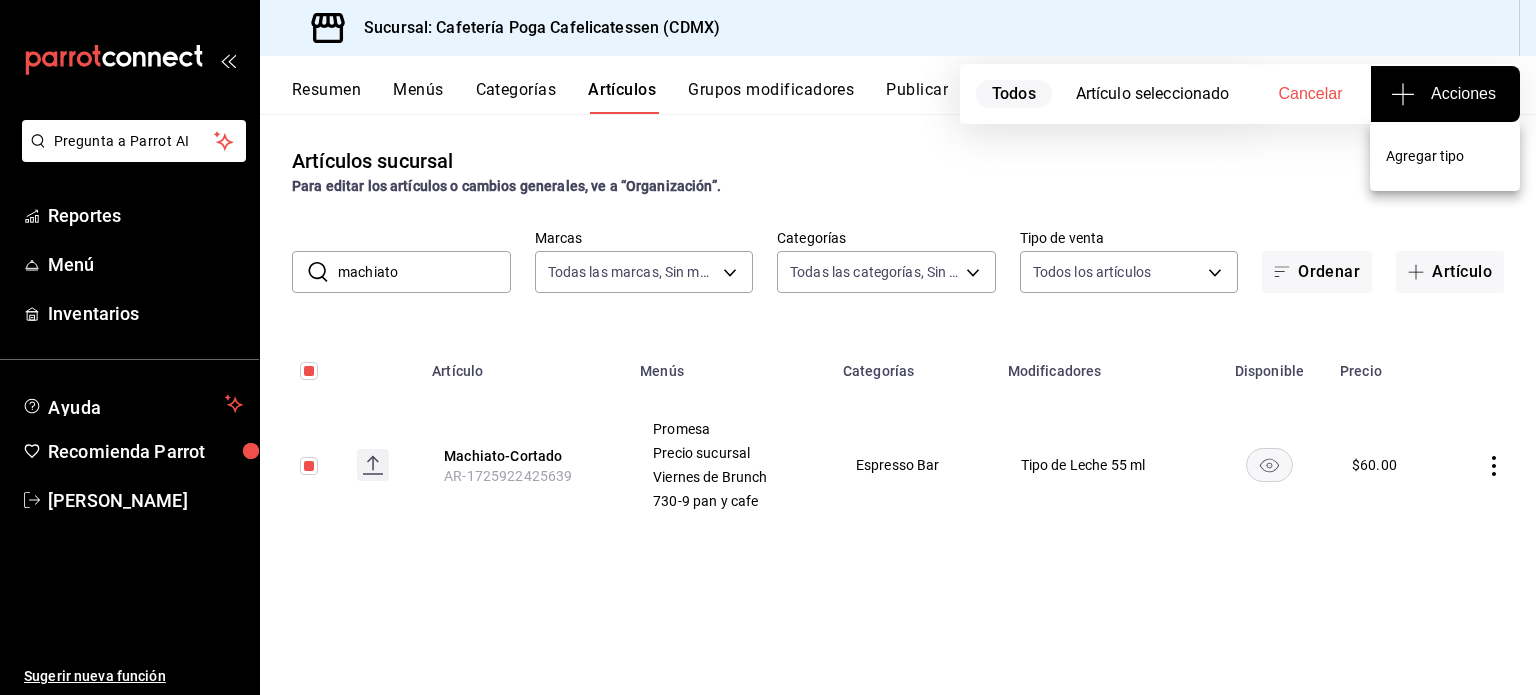 click at bounding box center (768, 347) 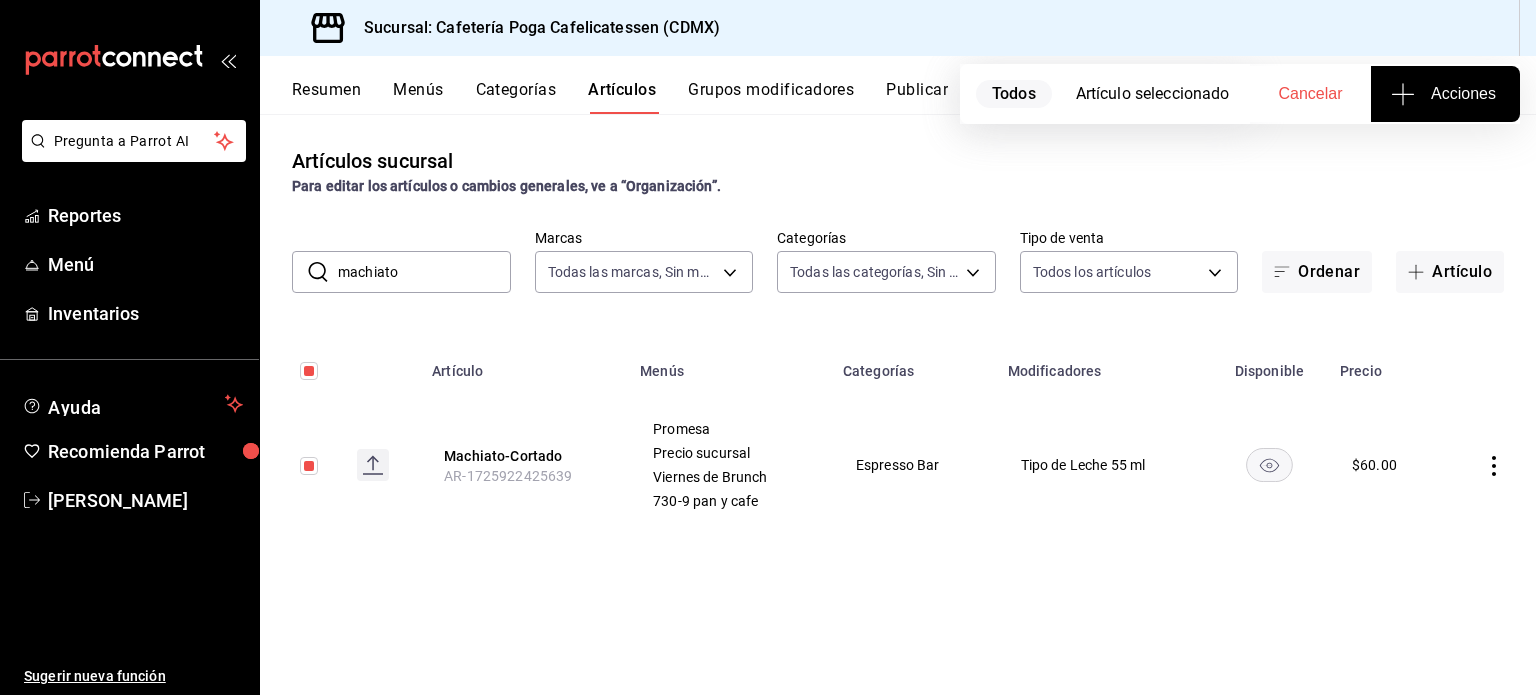 click 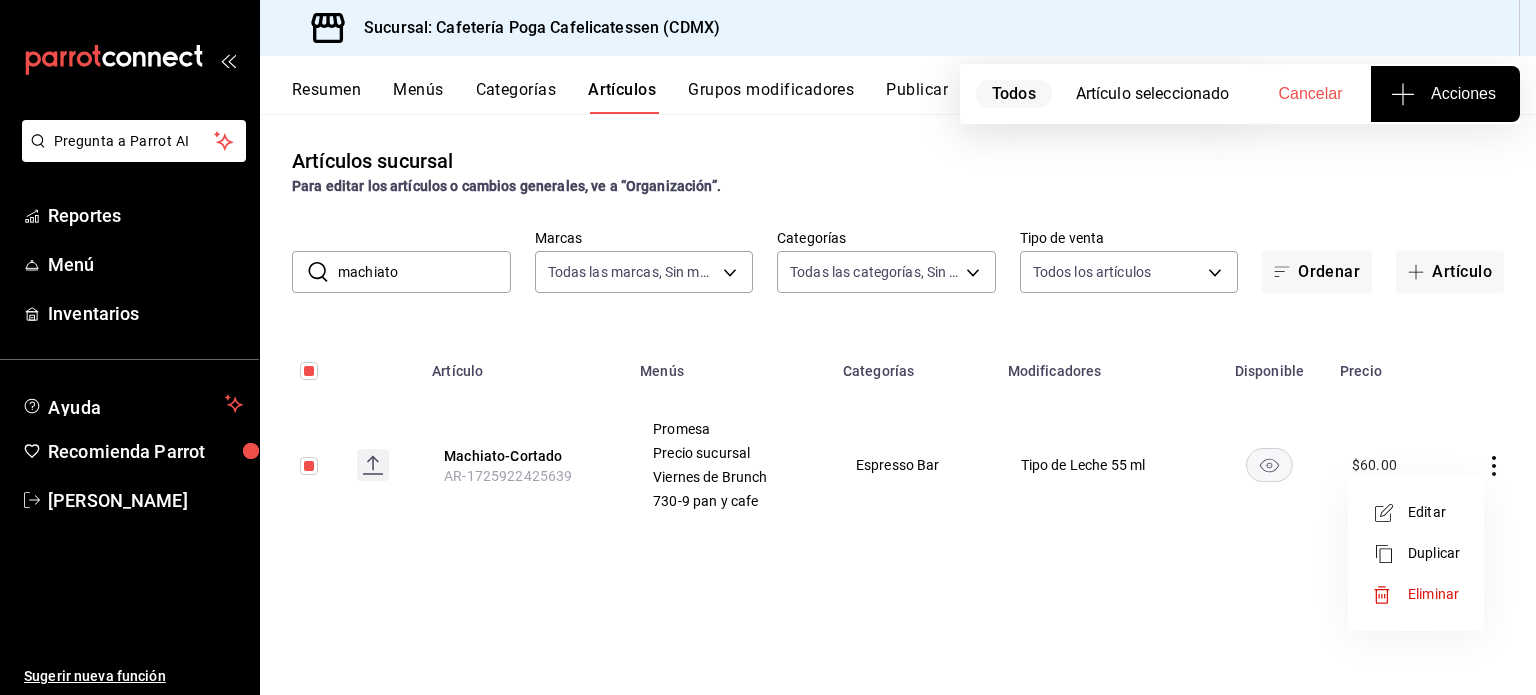 click on "Eliminar" at bounding box center (1433, 594) 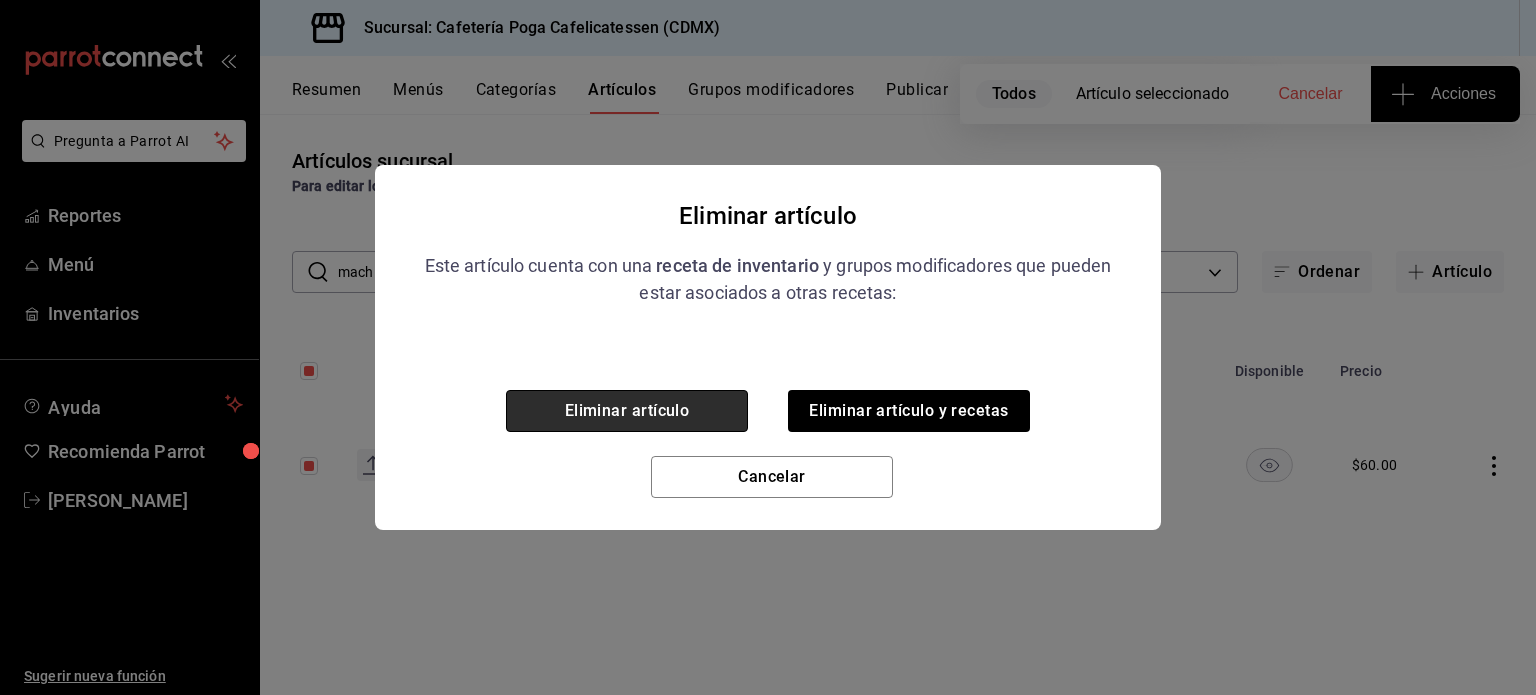 click on "Eliminar artículo" at bounding box center (627, 411) 